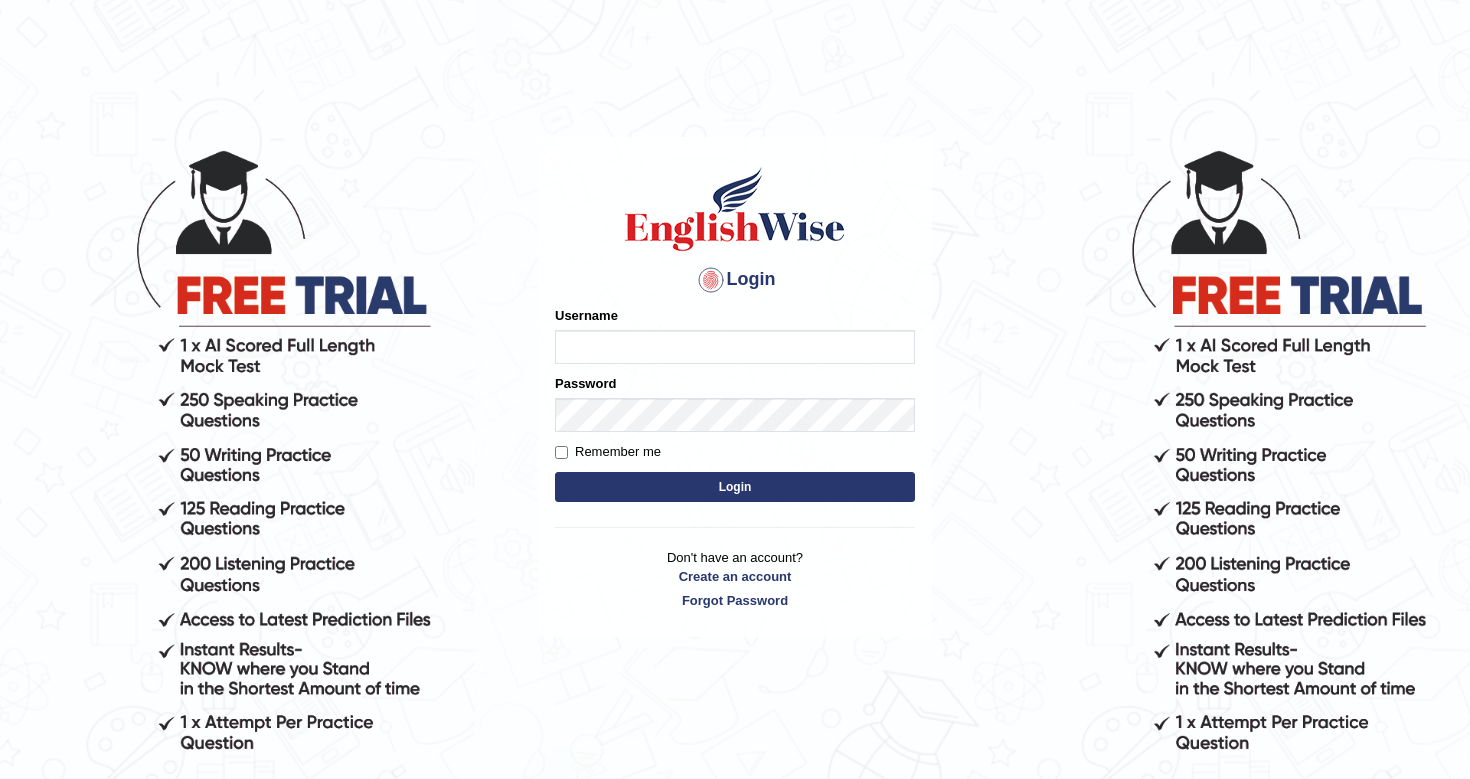 click on "Username" at bounding box center (735, 347) 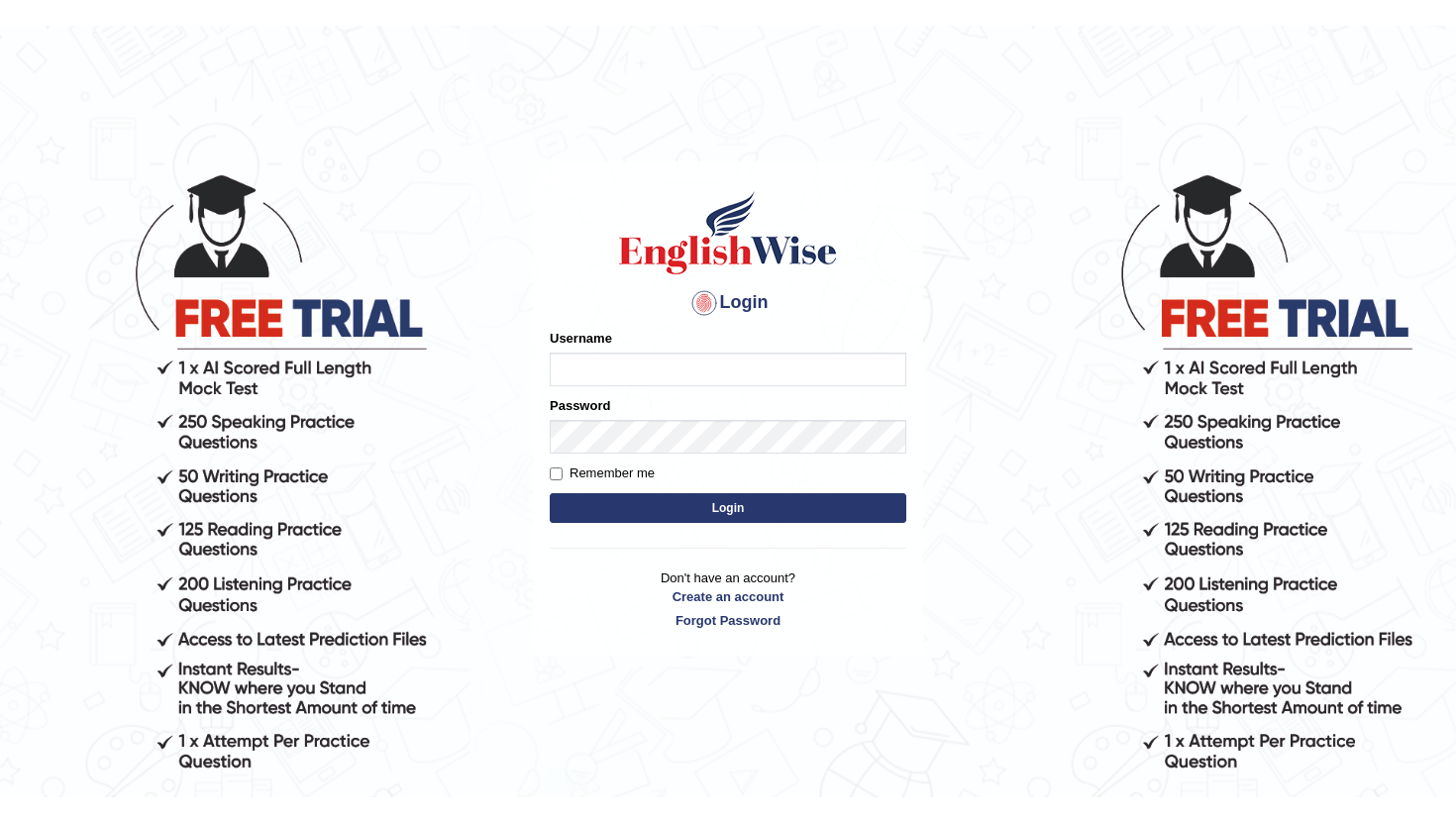 scroll, scrollTop: 0, scrollLeft: 0, axis: both 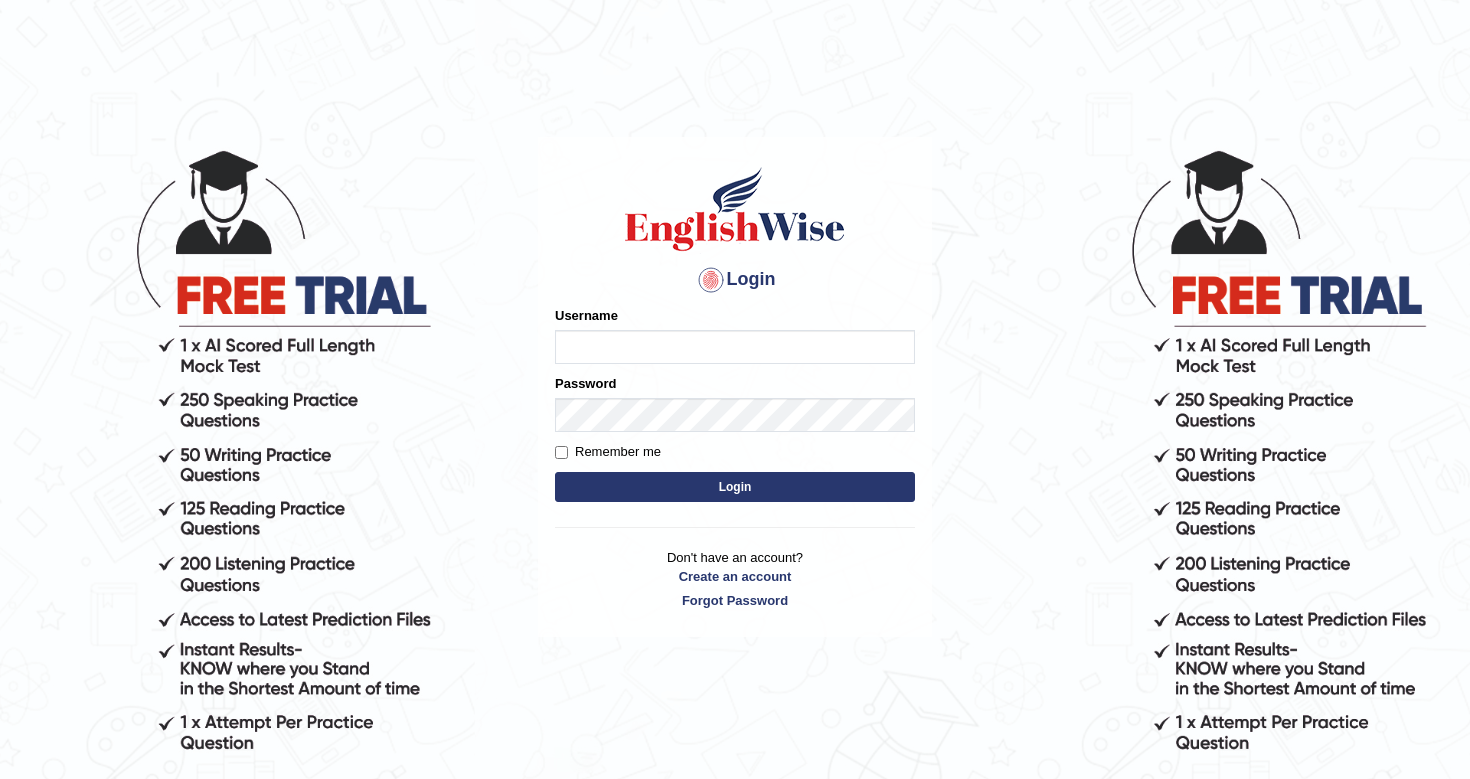 click on "Username" at bounding box center [735, 347] 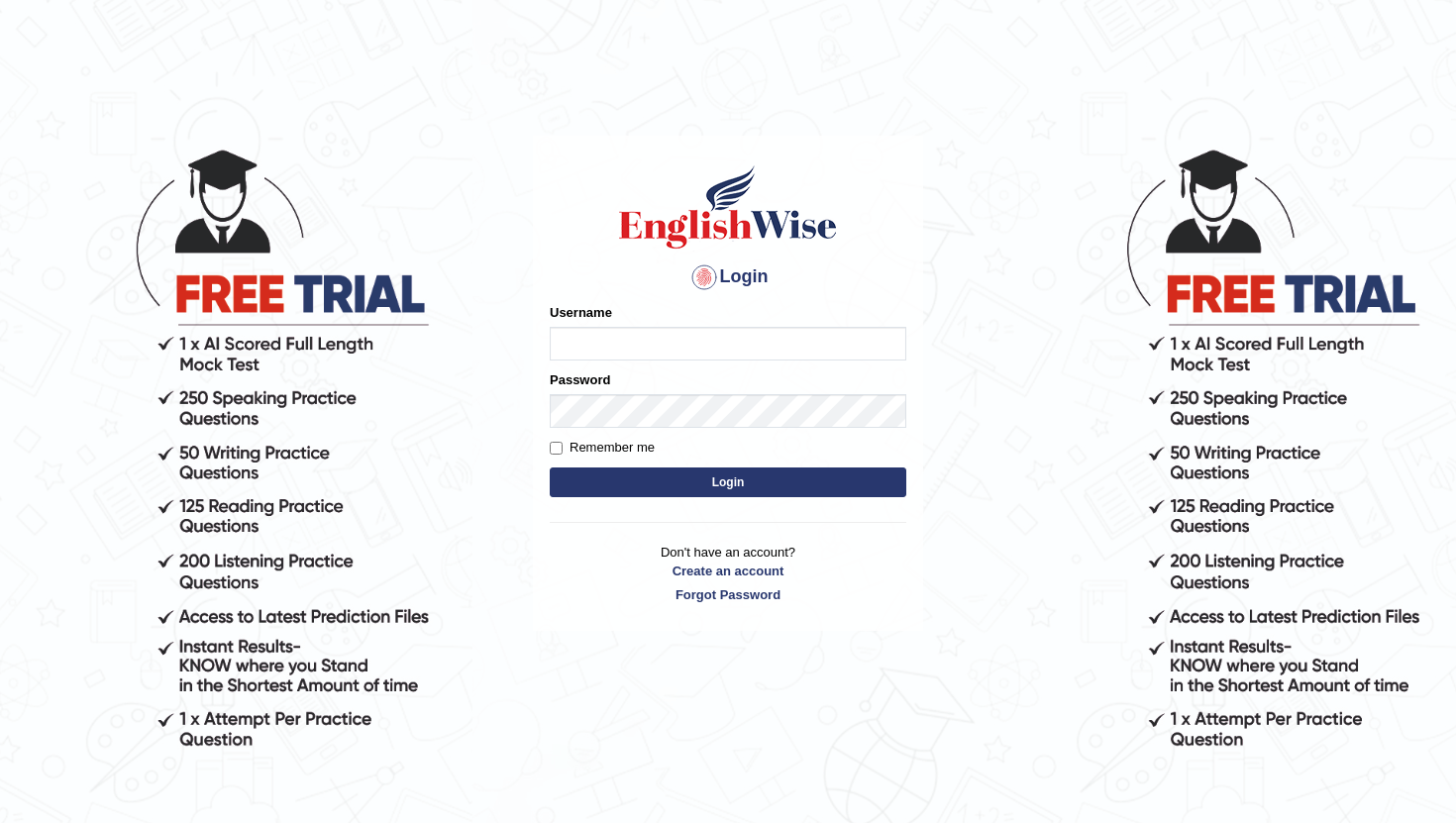 click on "Username" at bounding box center (728, 344) 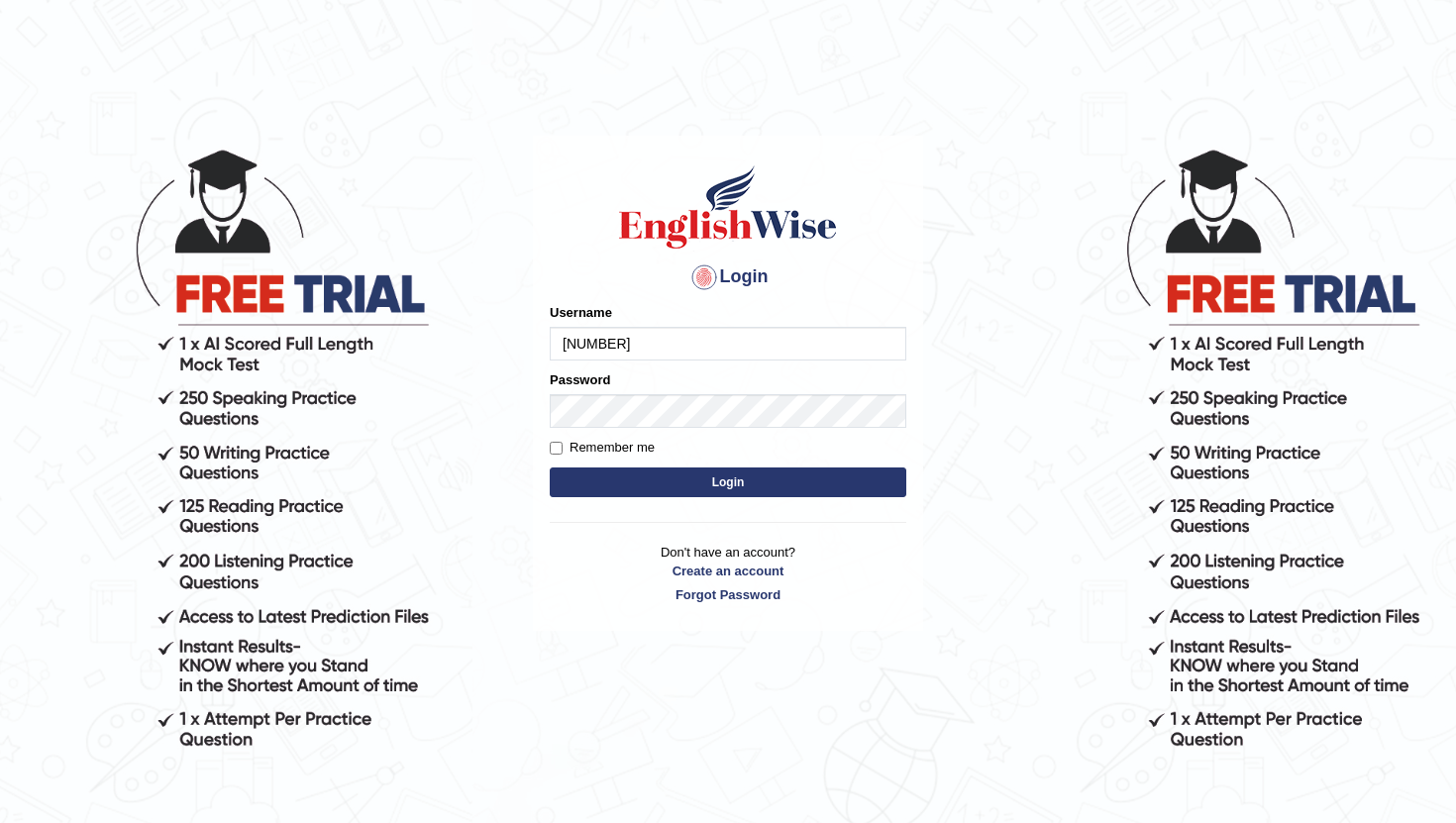 type on "0481817012" 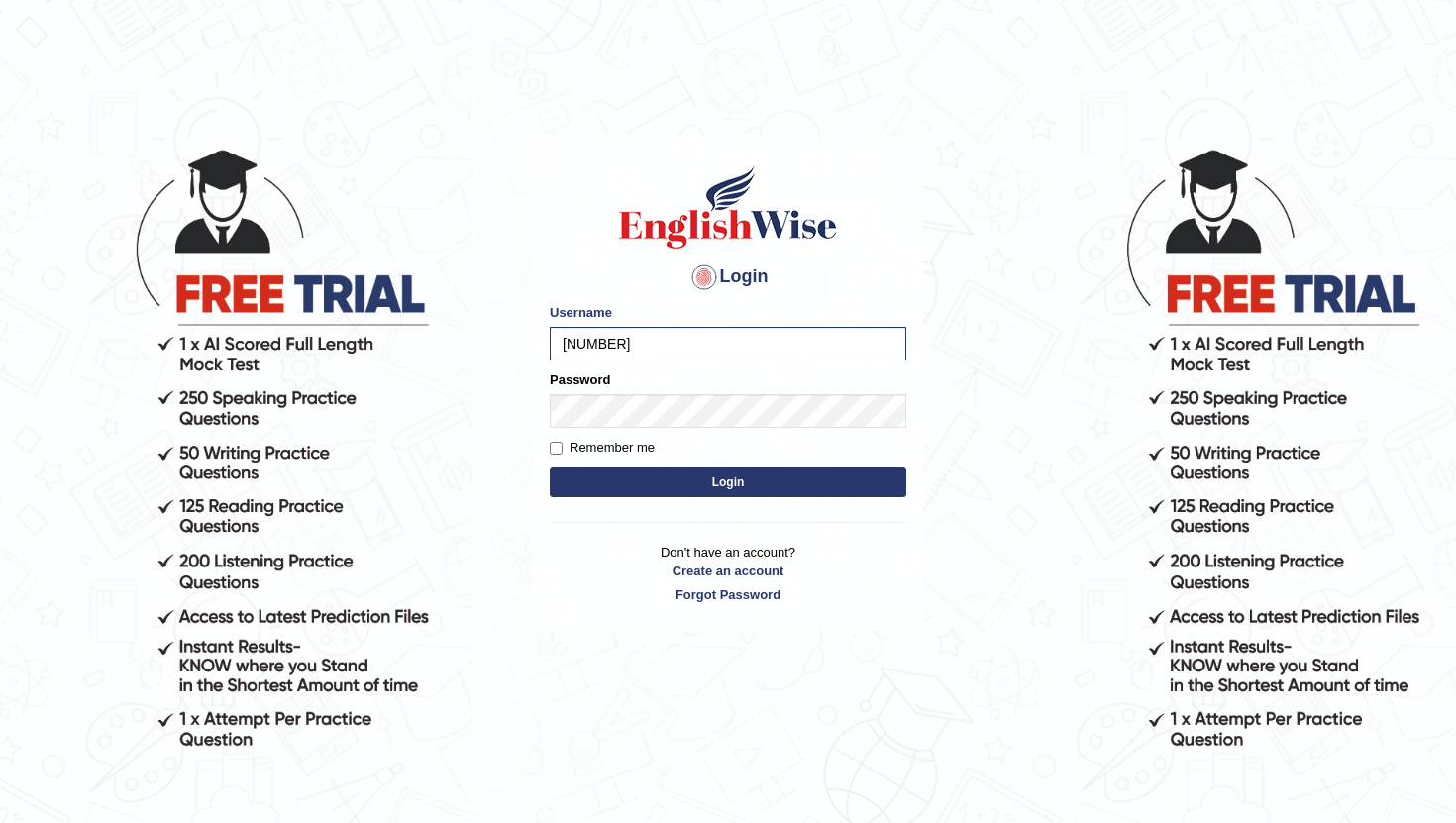 click on "Login" at bounding box center (728, 482) 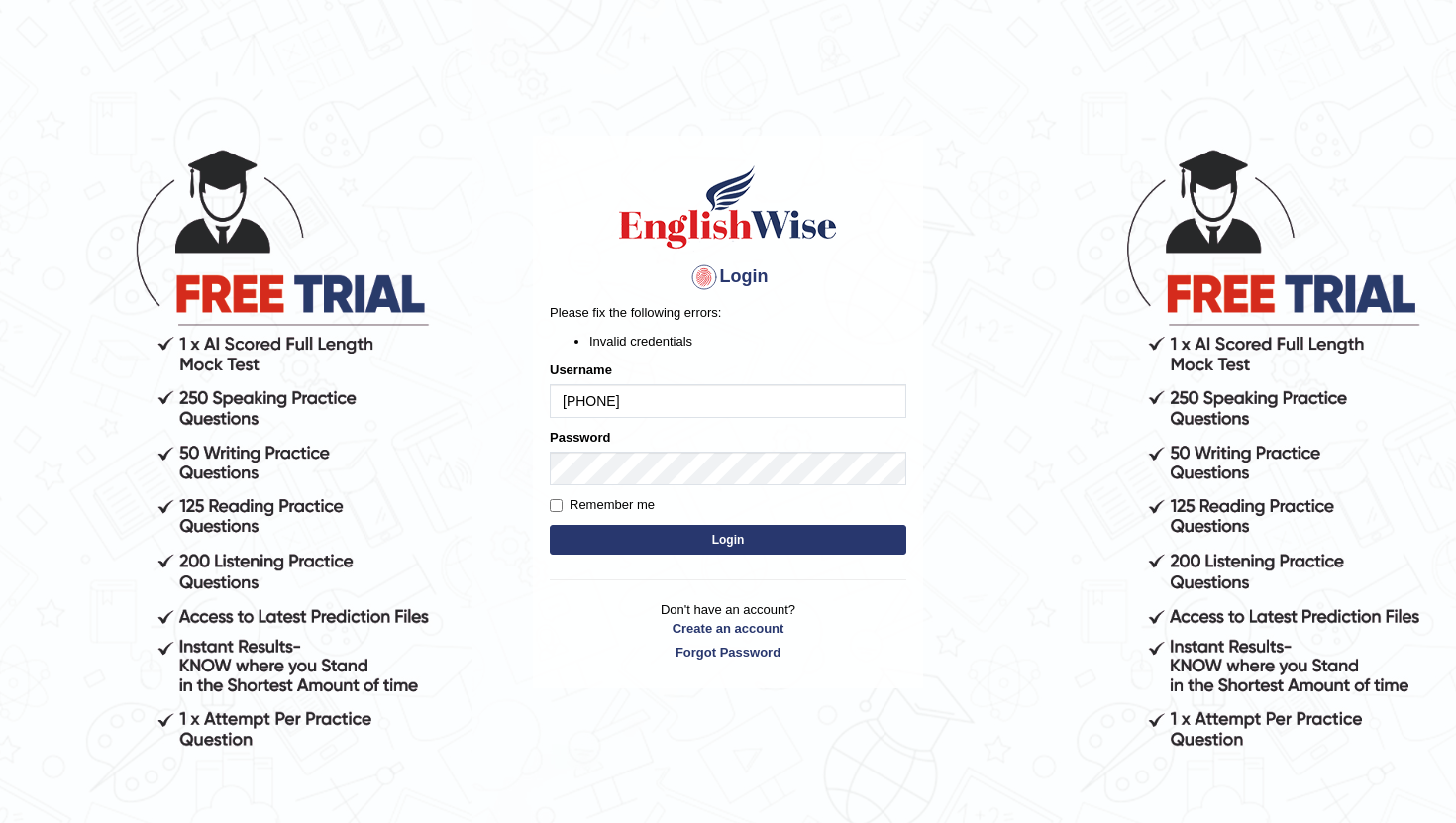 scroll, scrollTop: 0, scrollLeft: 0, axis: both 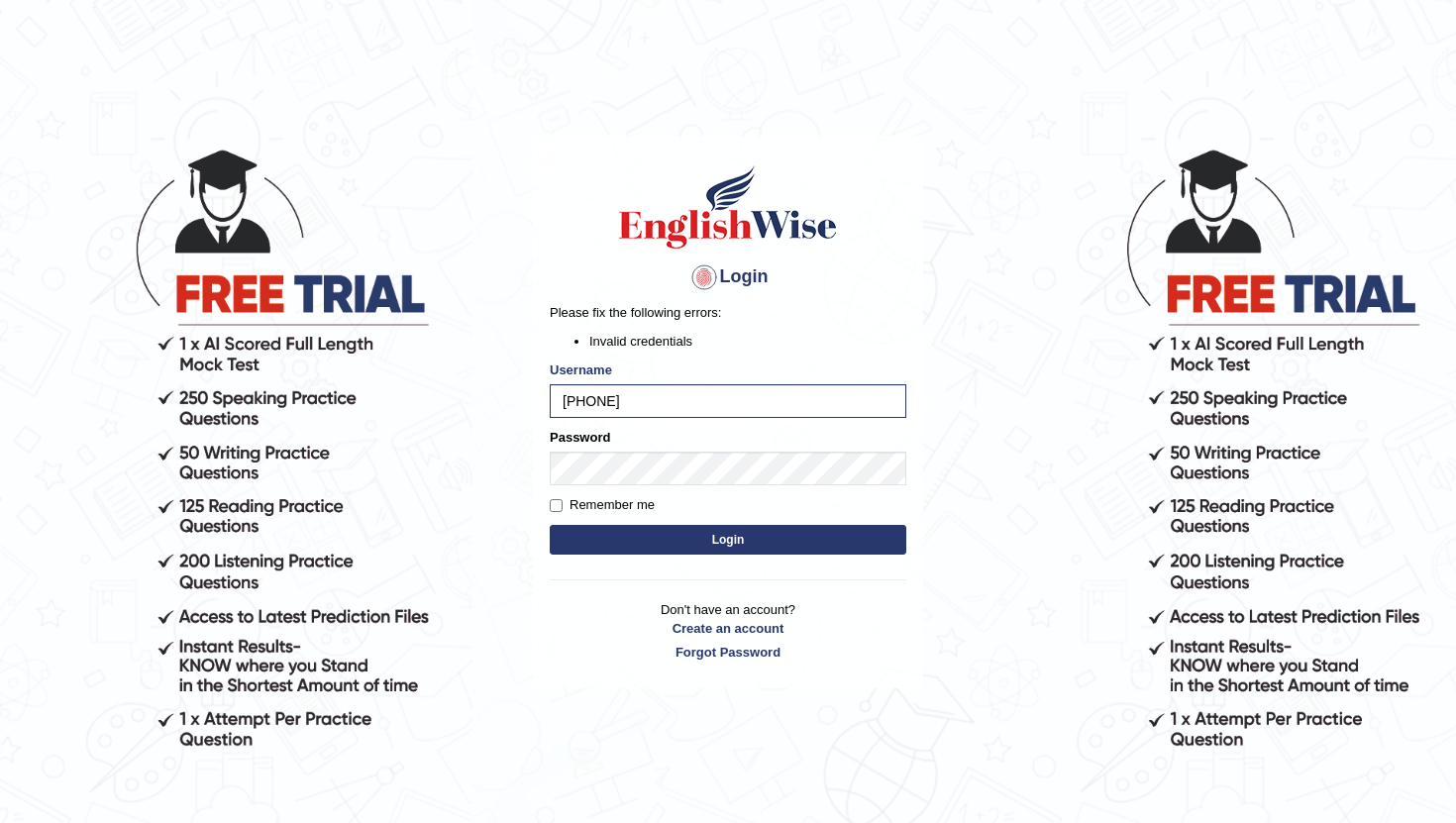 click on "Login" at bounding box center (728, 540) 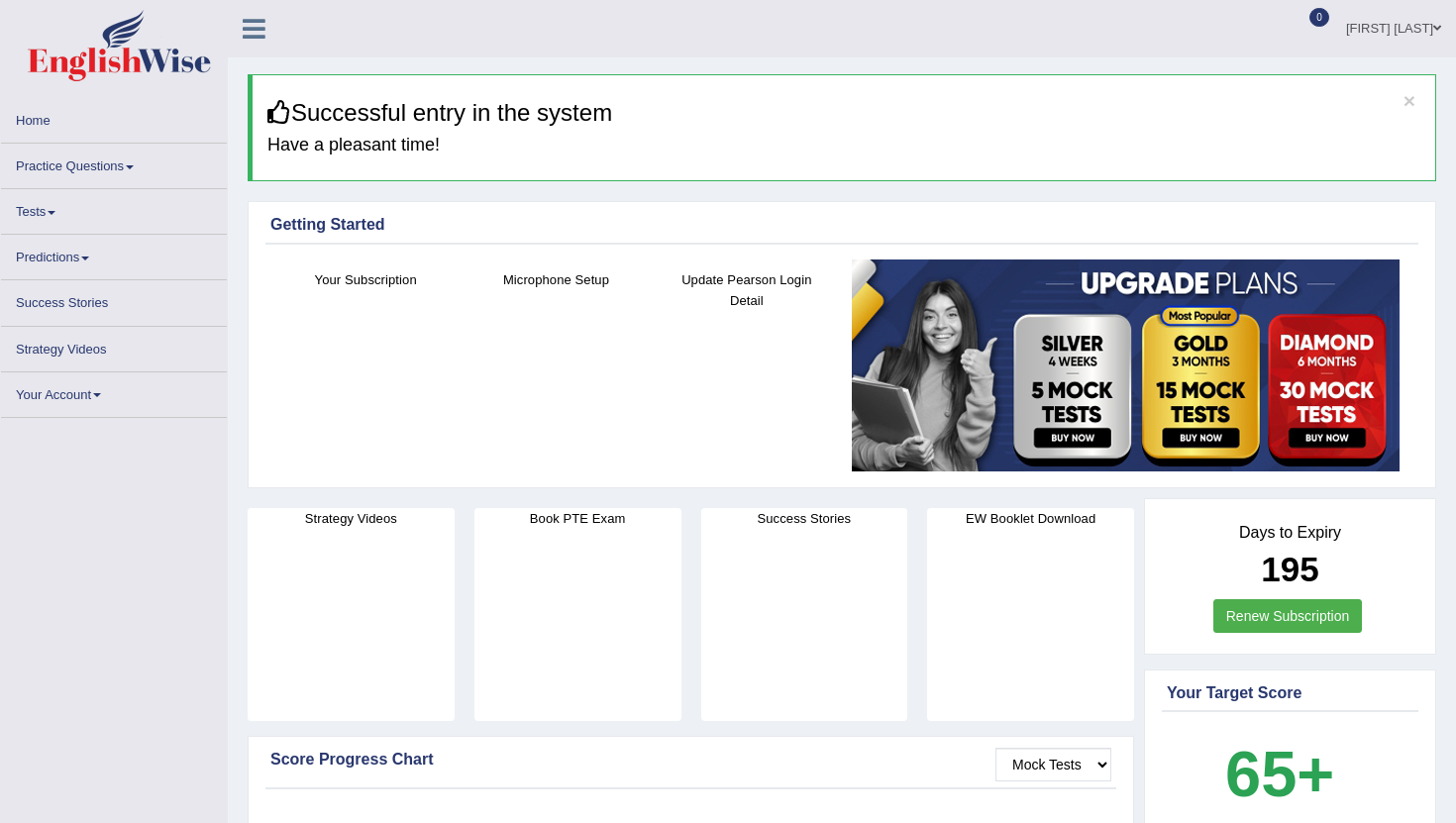 scroll, scrollTop: 0, scrollLeft: 0, axis: both 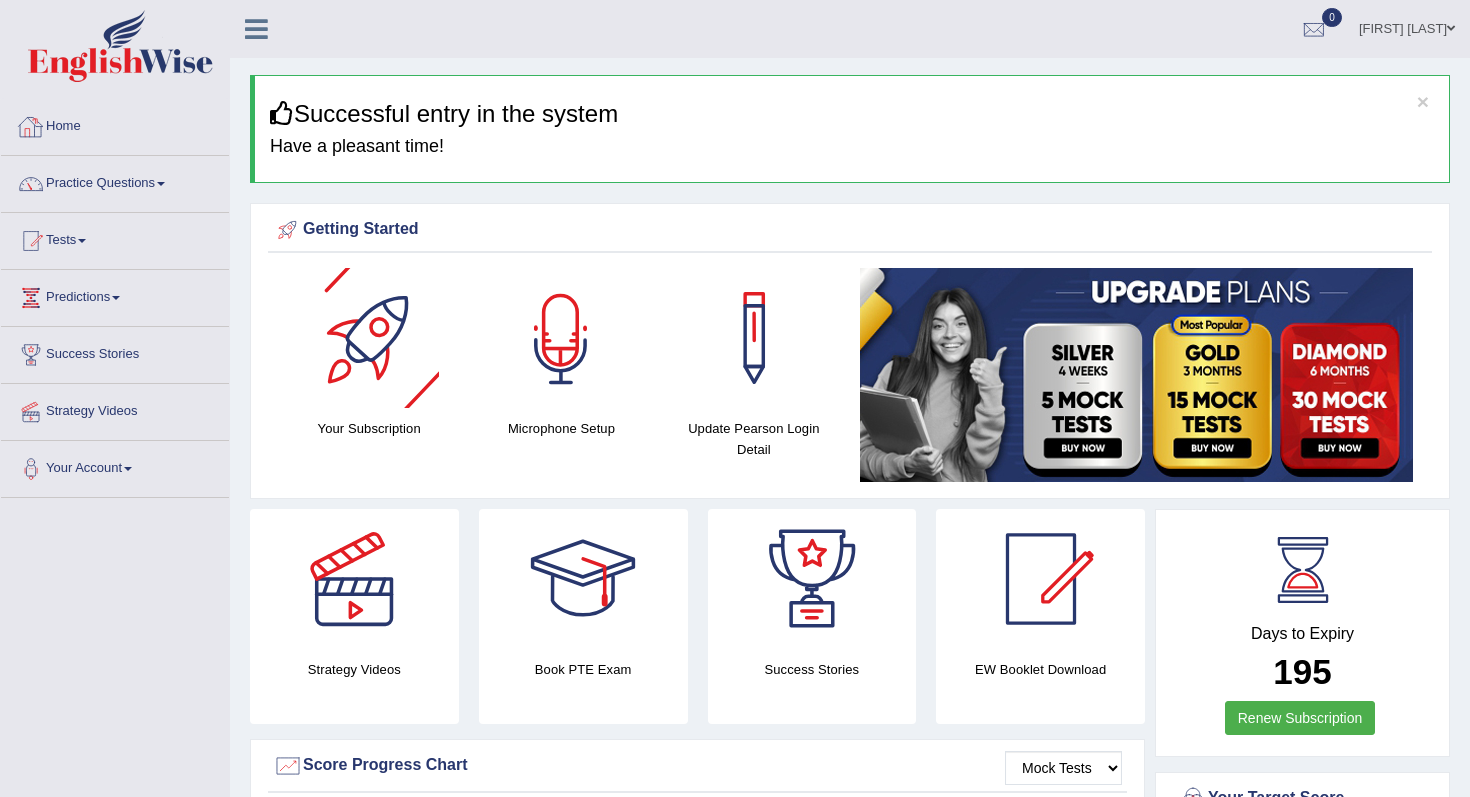 click at bounding box center (561, 338) 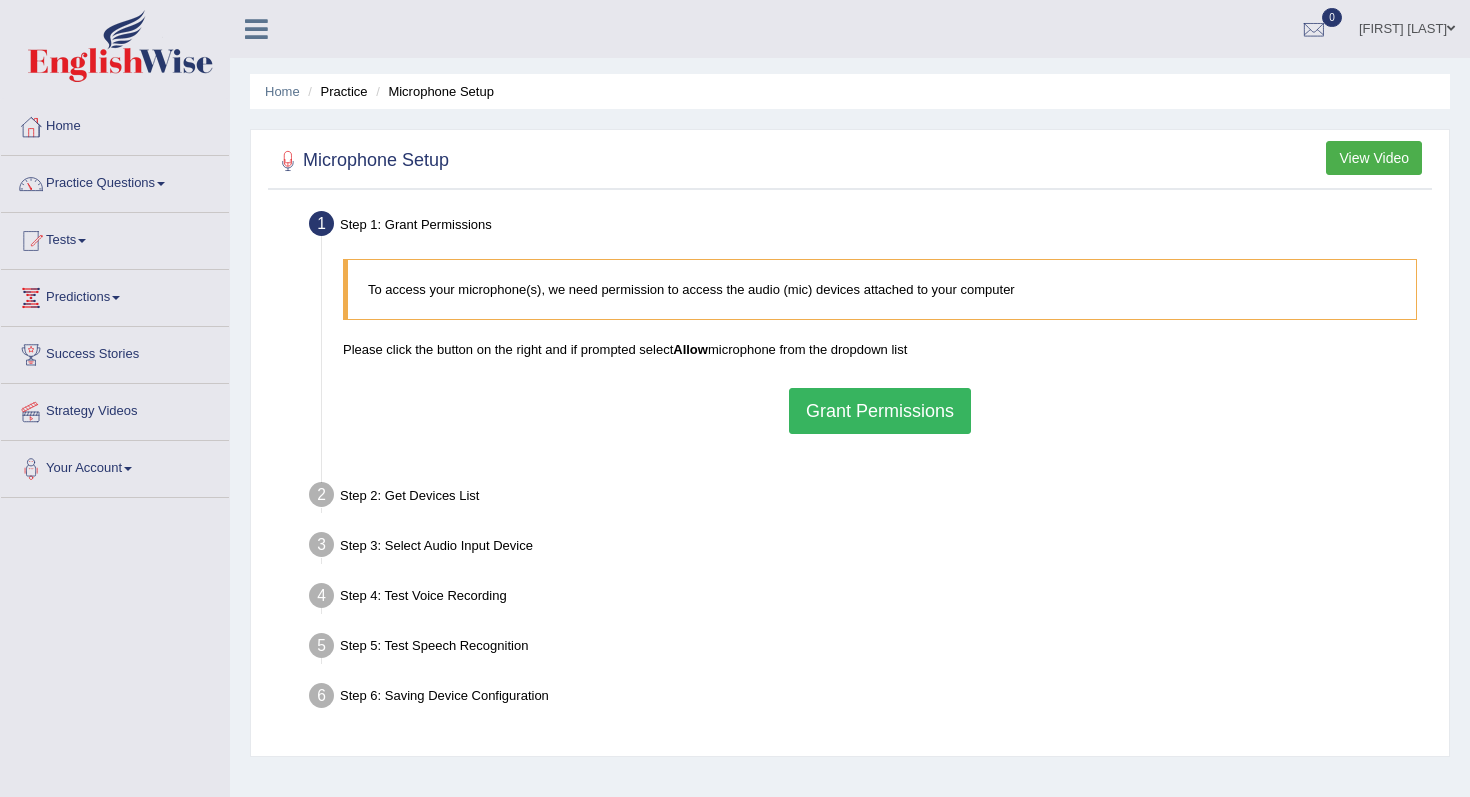 scroll, scrollTop: 0, scrollLeft: 0, axis: both 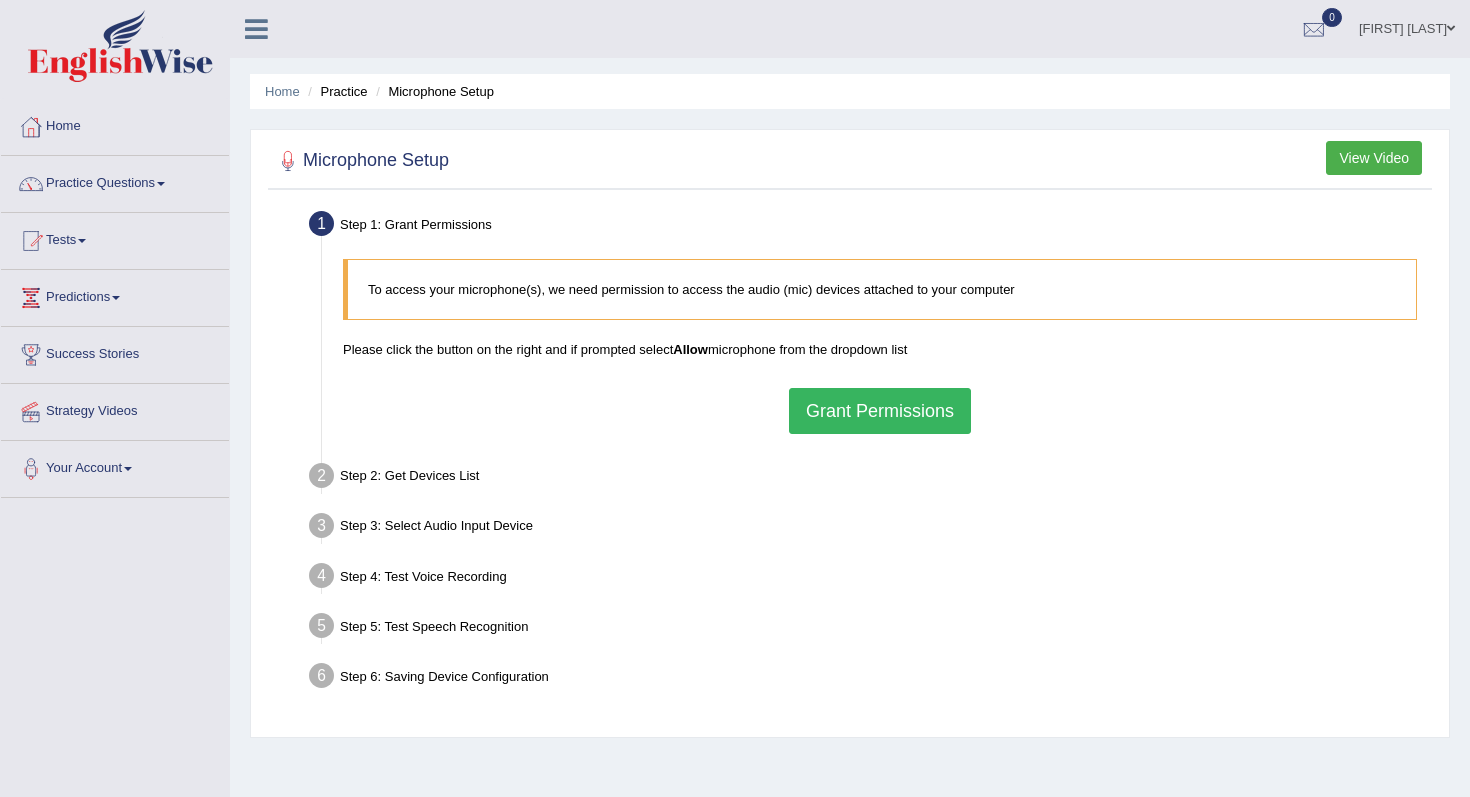 click on "Grant Permissions" at bounding box center (880, 411) 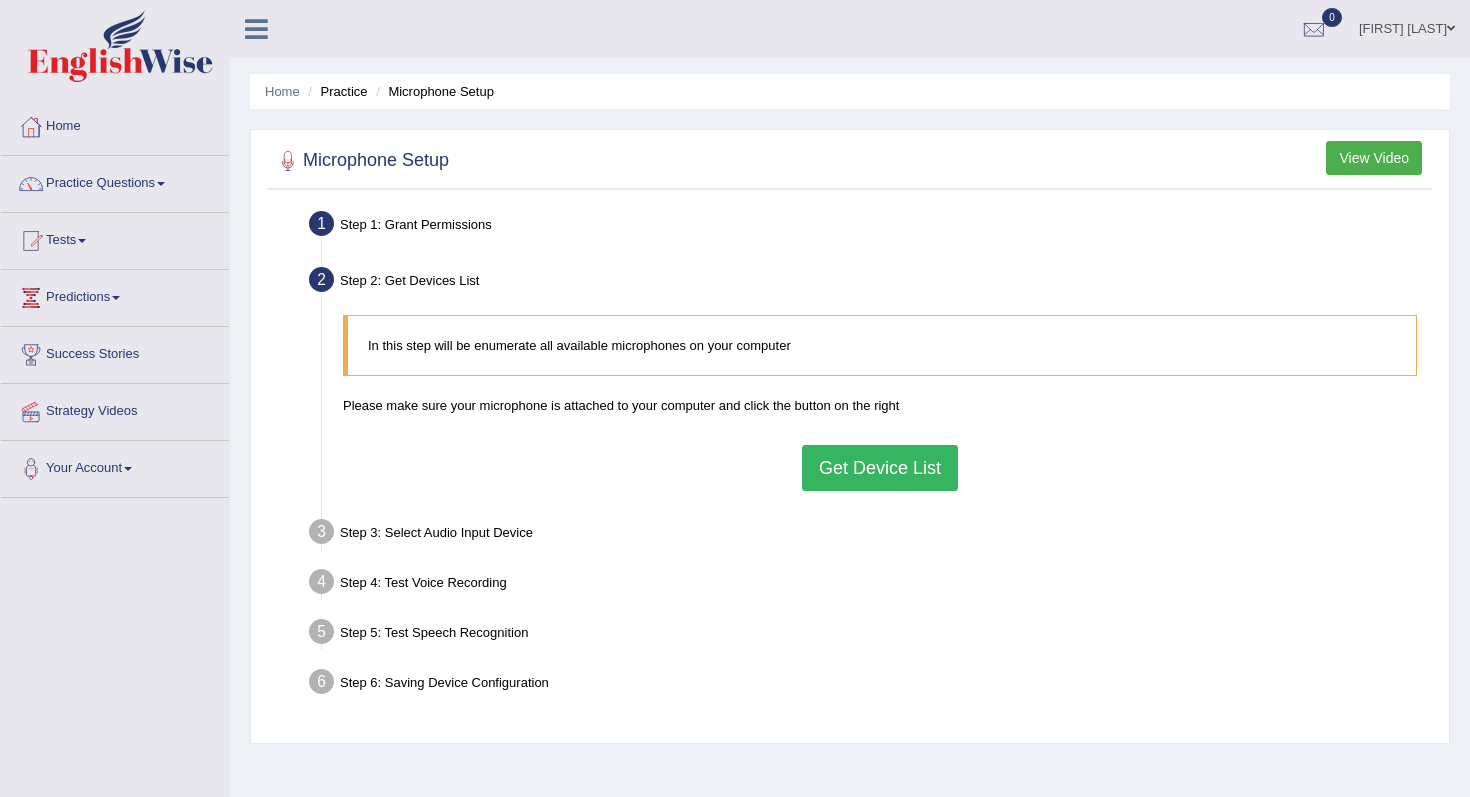 click on "Get Device List" at bounding box center [880, 468] 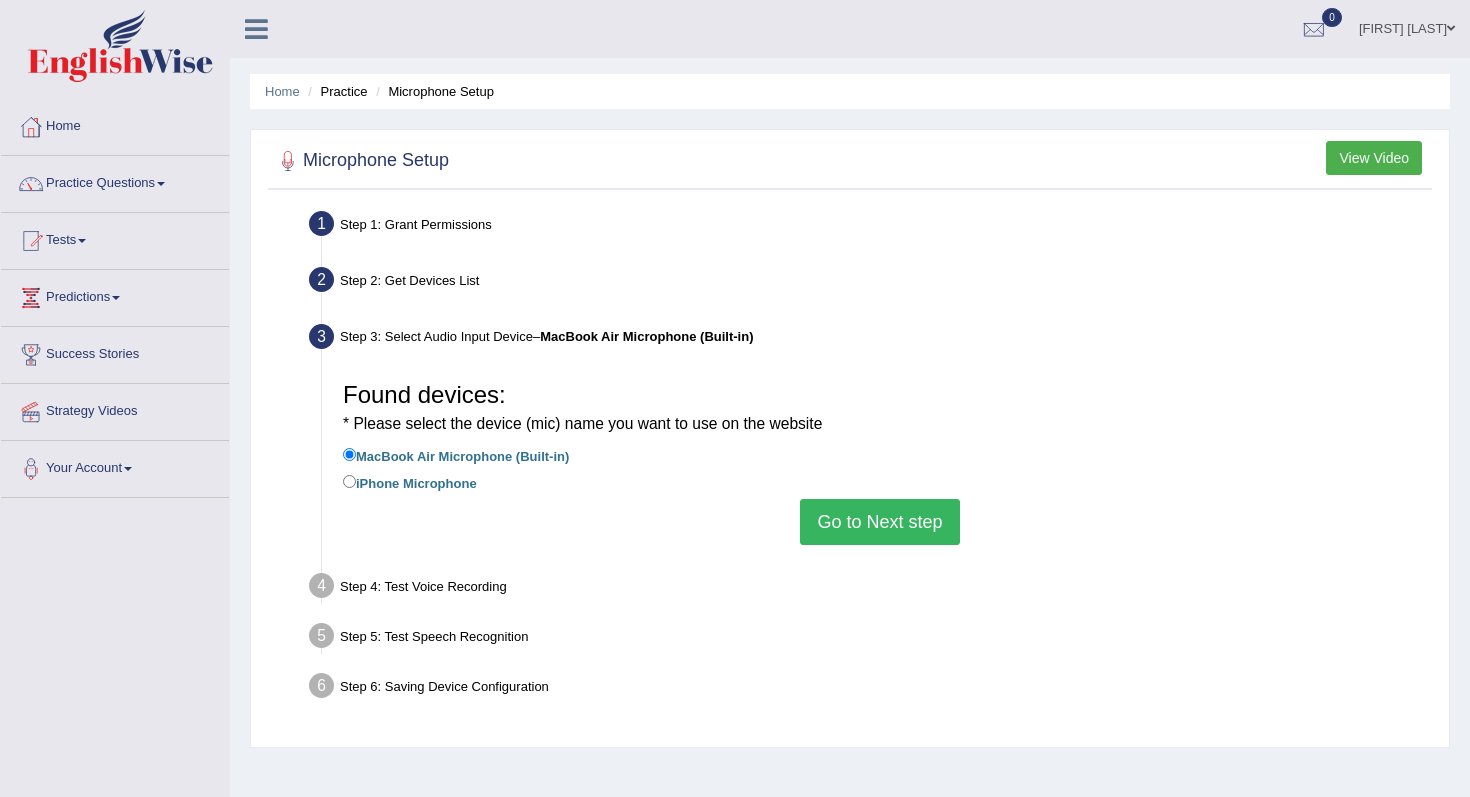 click on "Go to Next step" at bounding box center [879, 522] 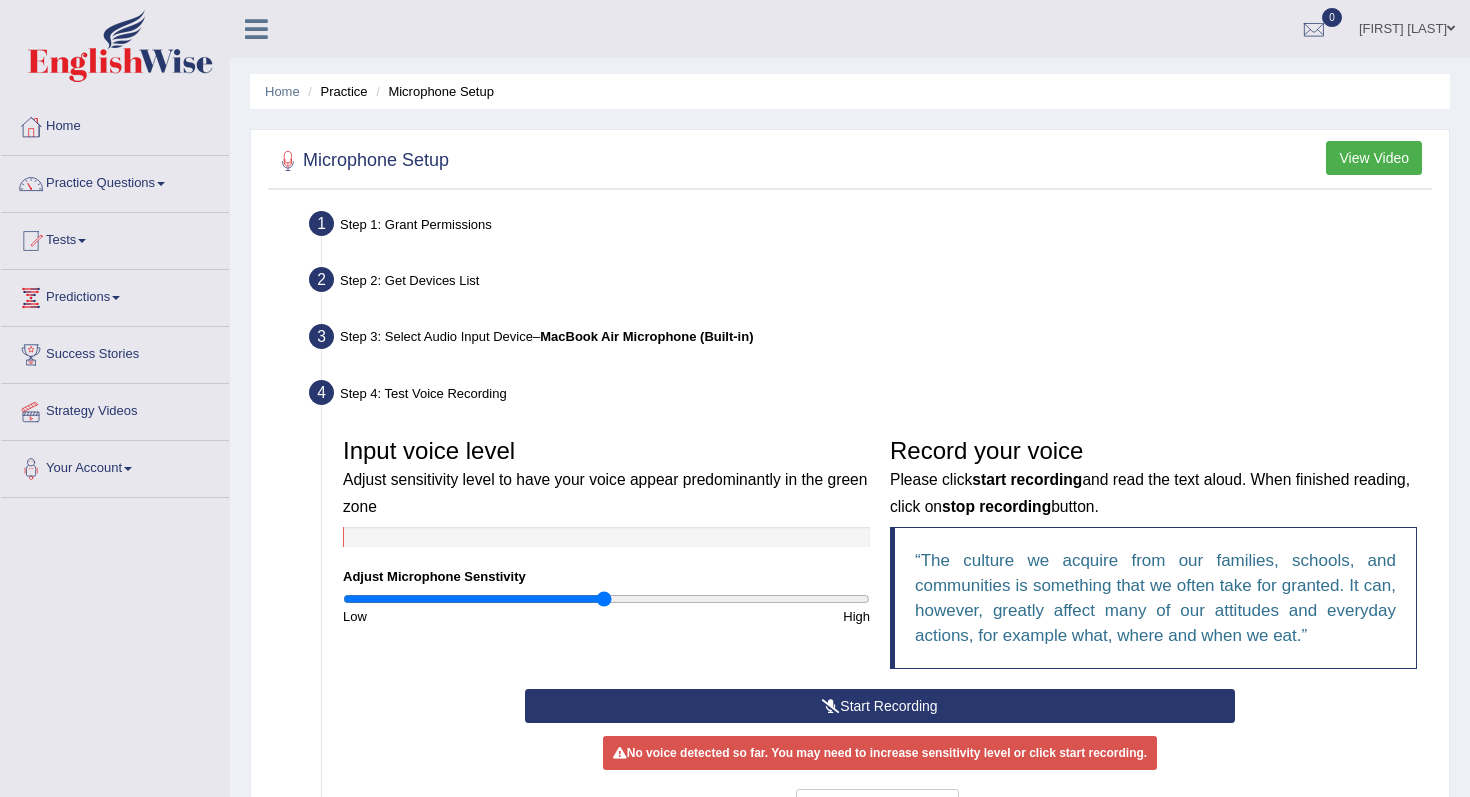 click on "Start Recording" at bounding box center (879, 706) 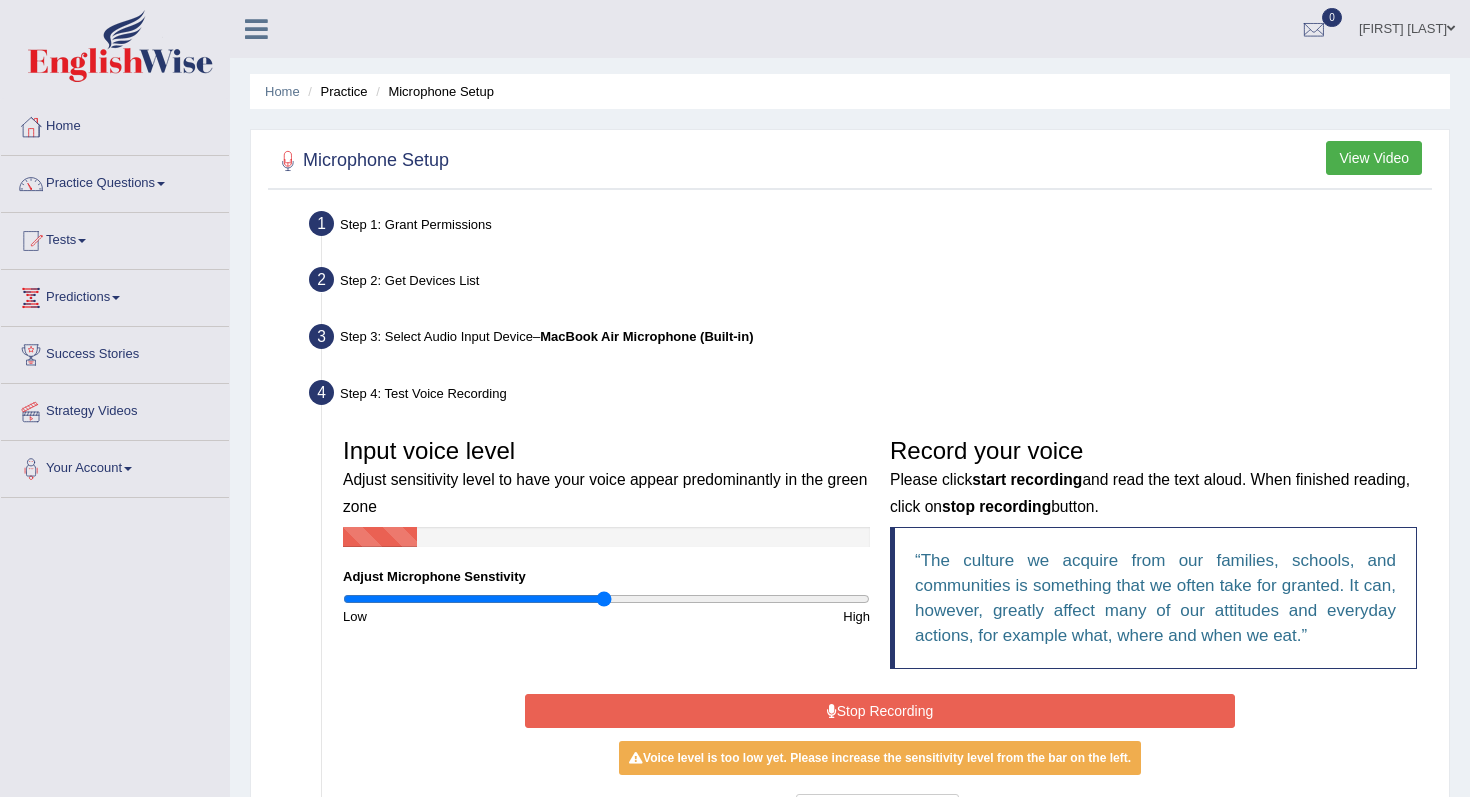 click on "Stop Recording" at bounding box center [879, 711] 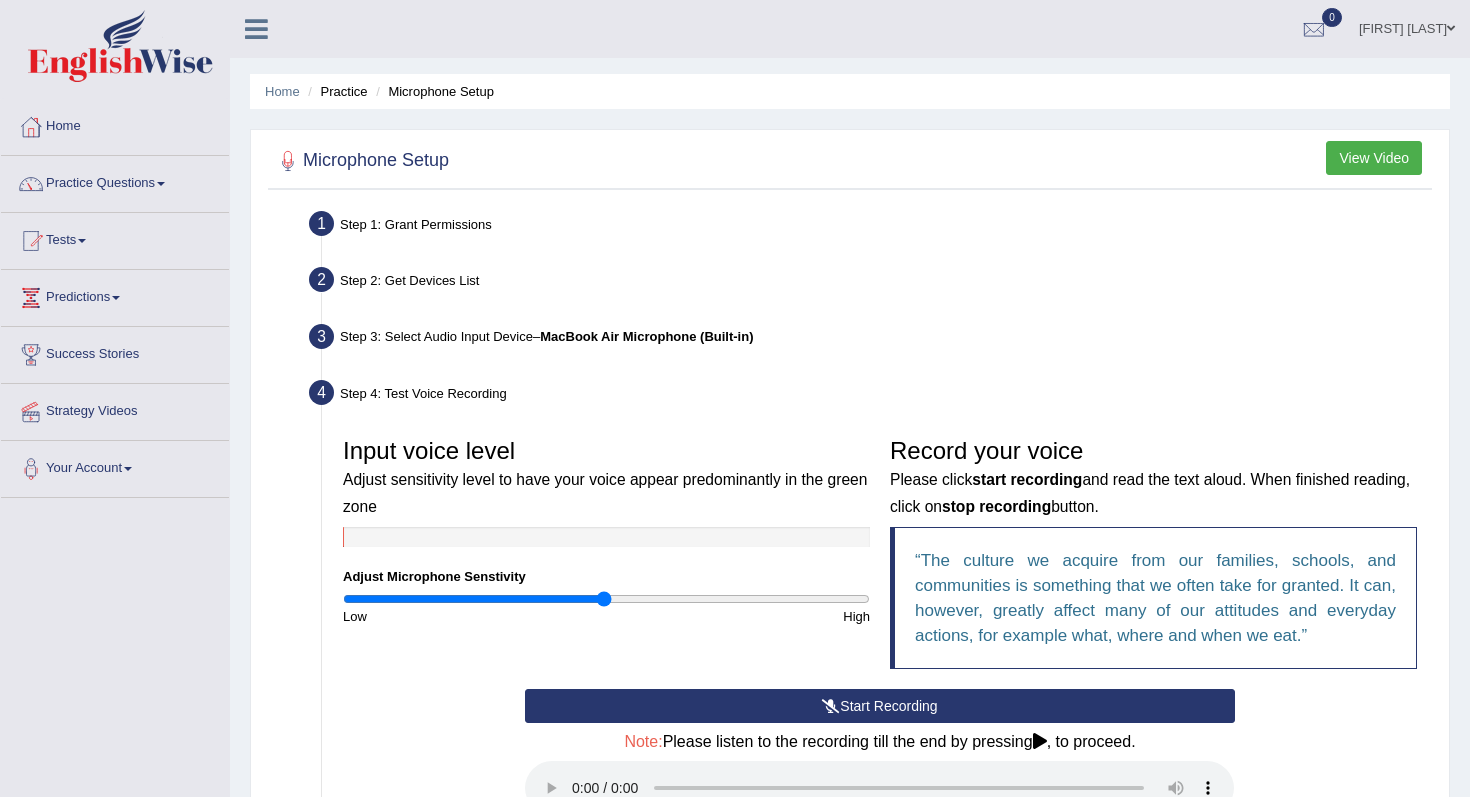 click on "Start Recording" at bounding box center (879, 706) 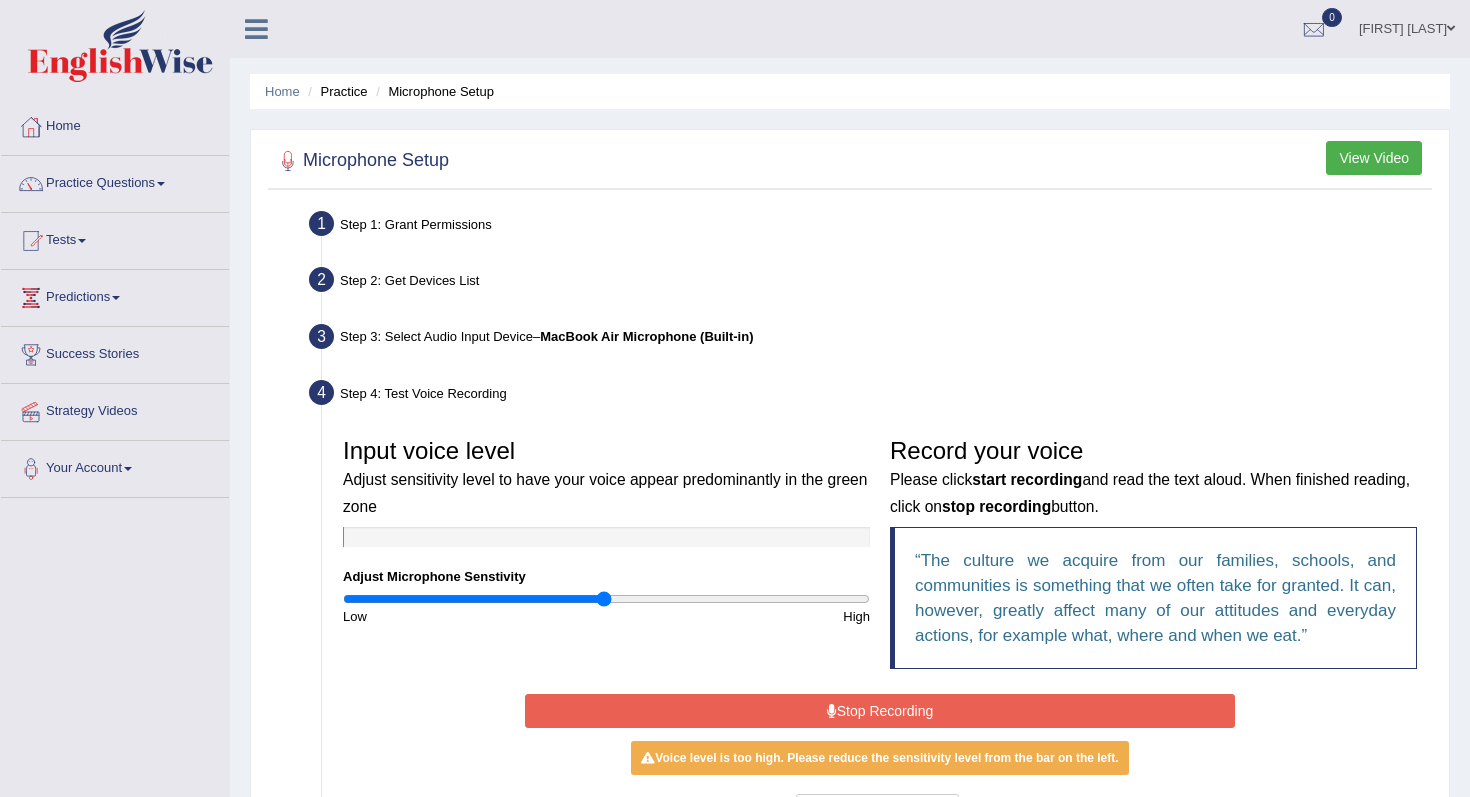 click on "Stop Recording" at bounding box center (879, 711) 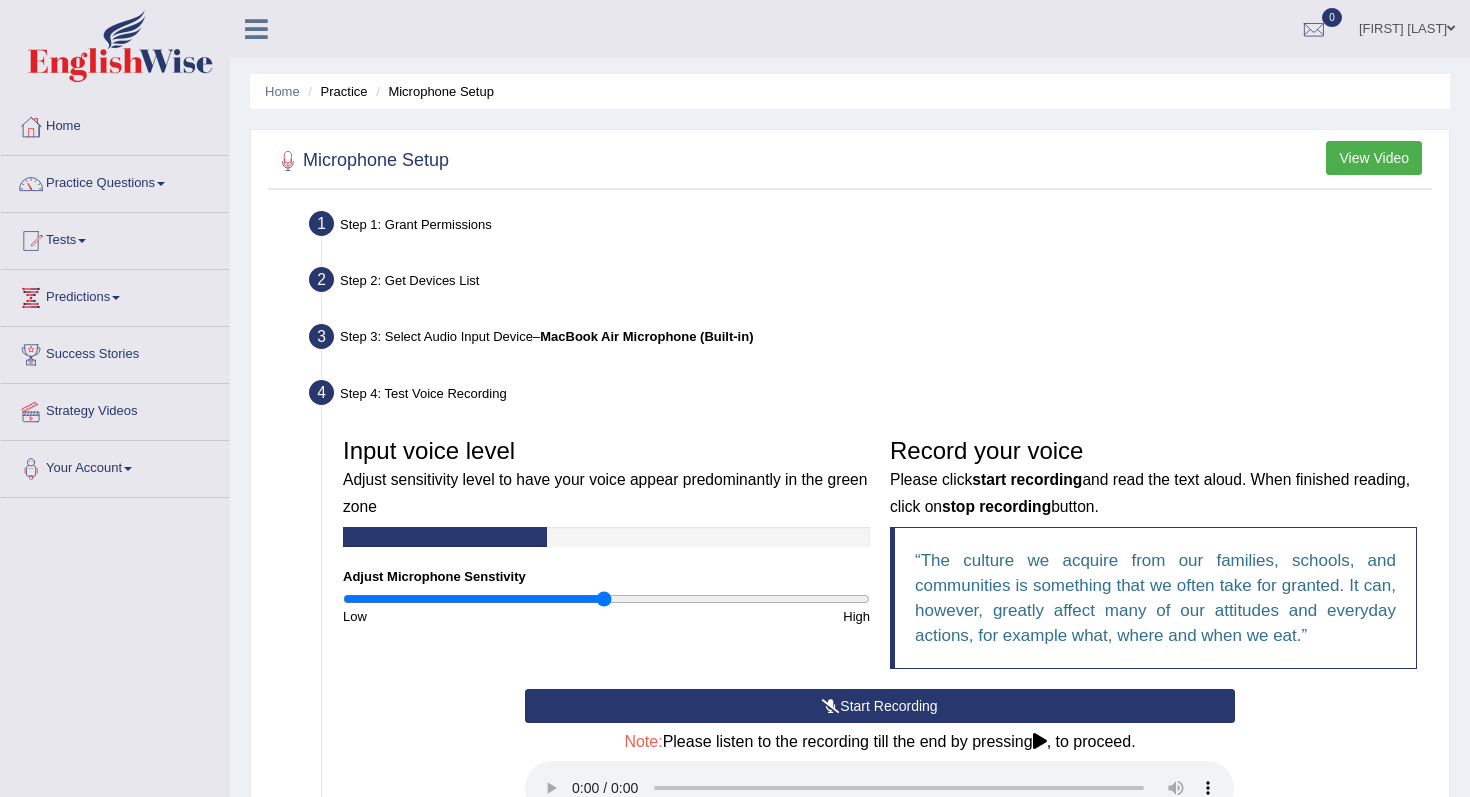 type on "0.64" 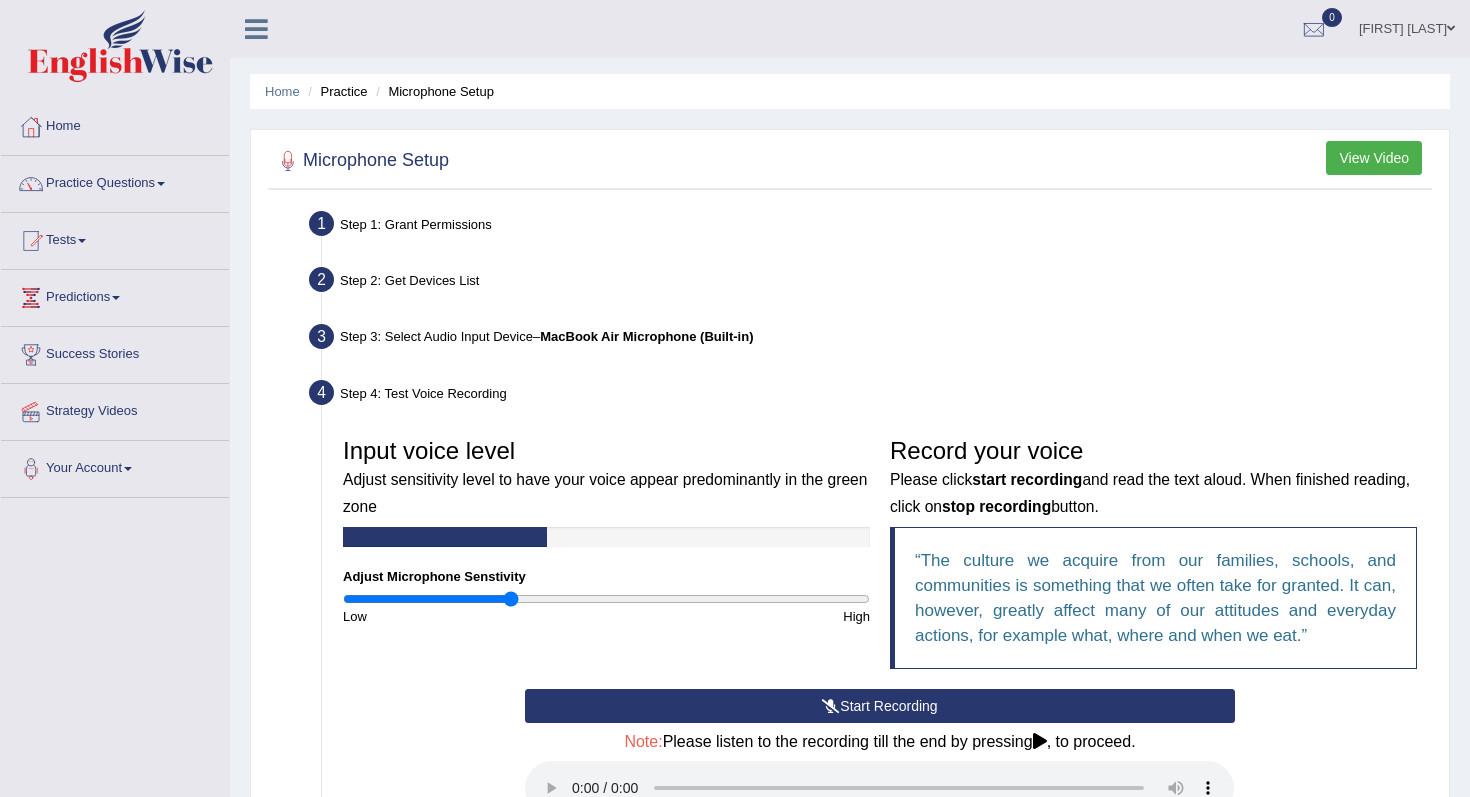 click at bounding box center (606, 599) 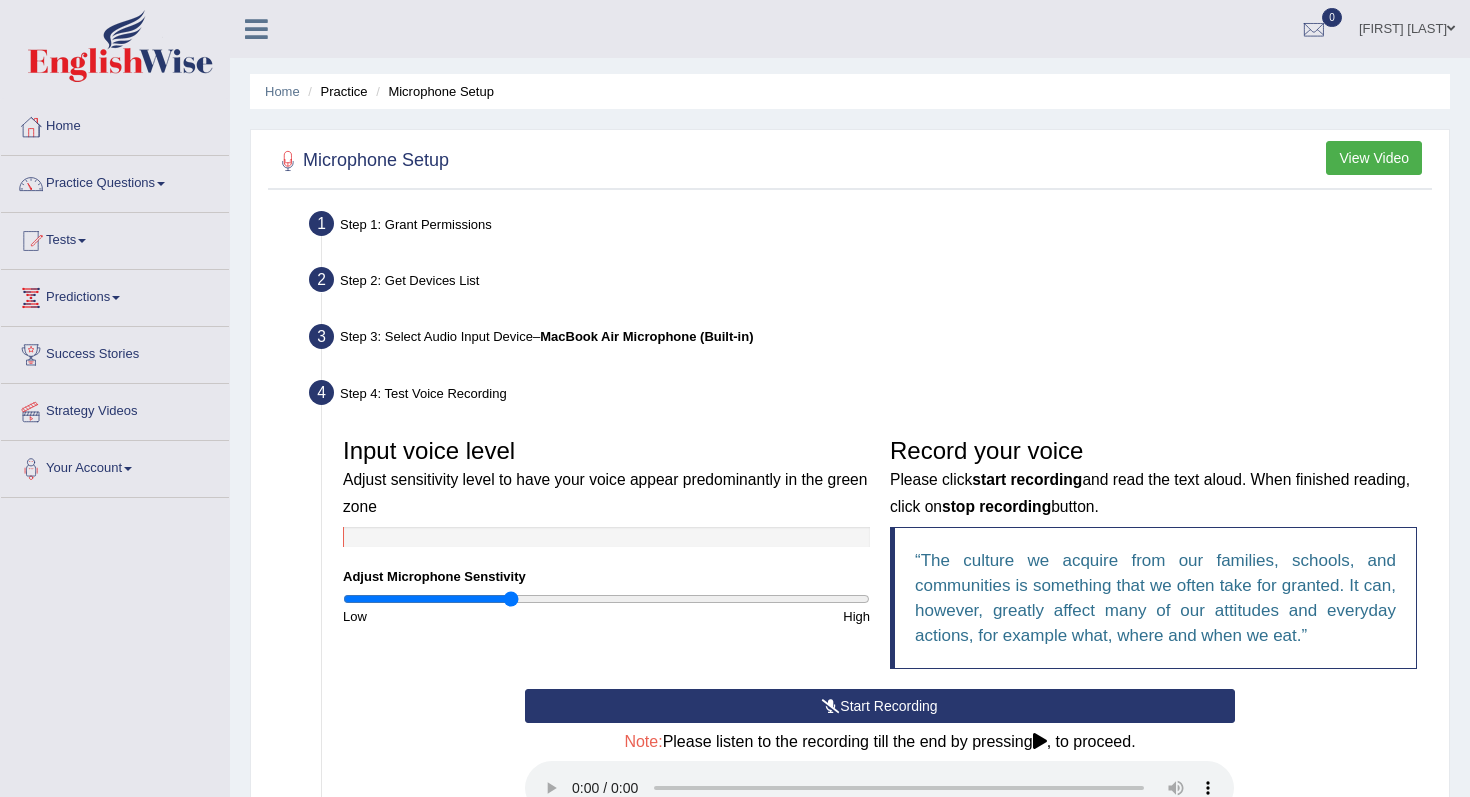click on "Start Recording" at bounding box center [879, 706] 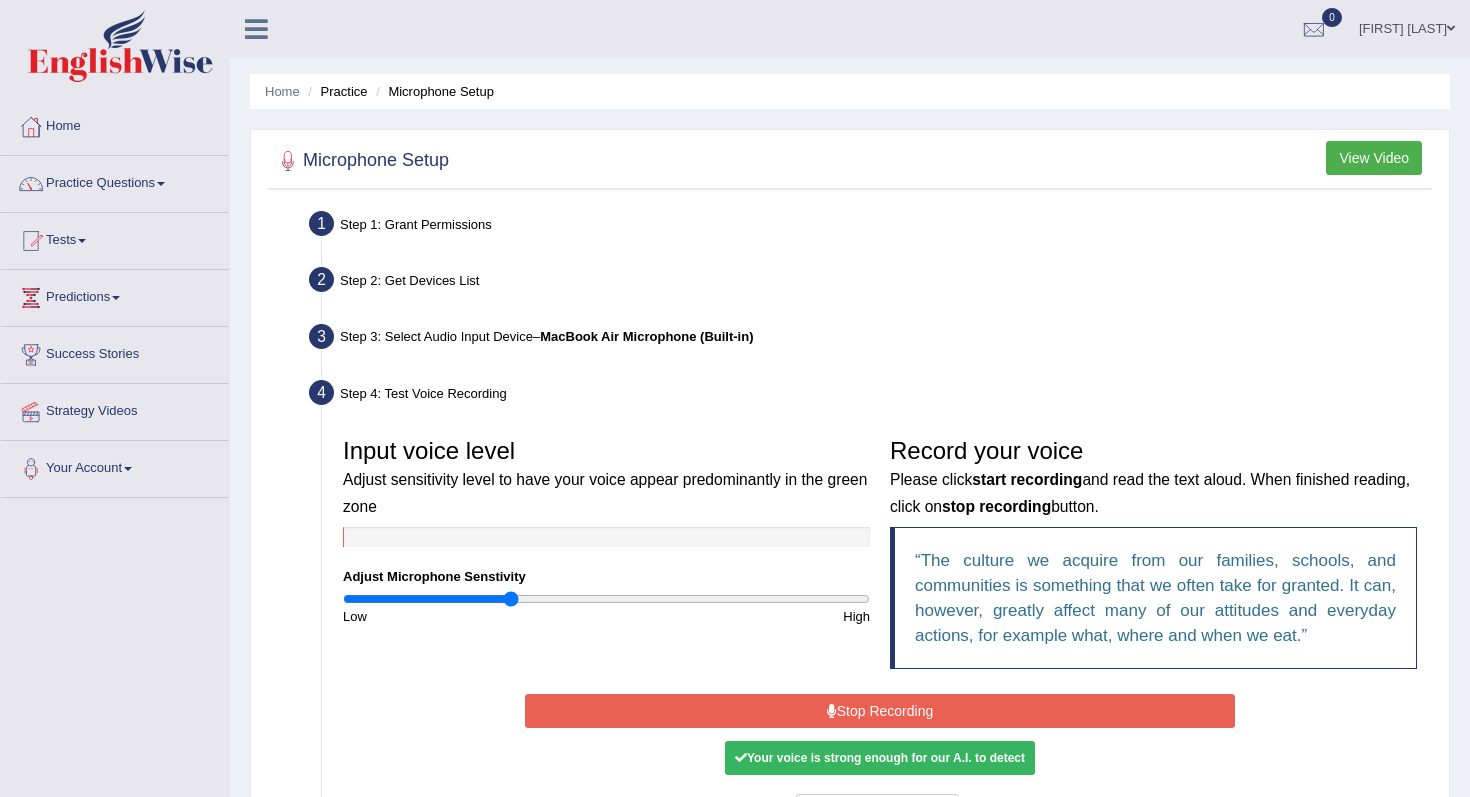 click on "Stop Recording" at bounding box center [879, 711] 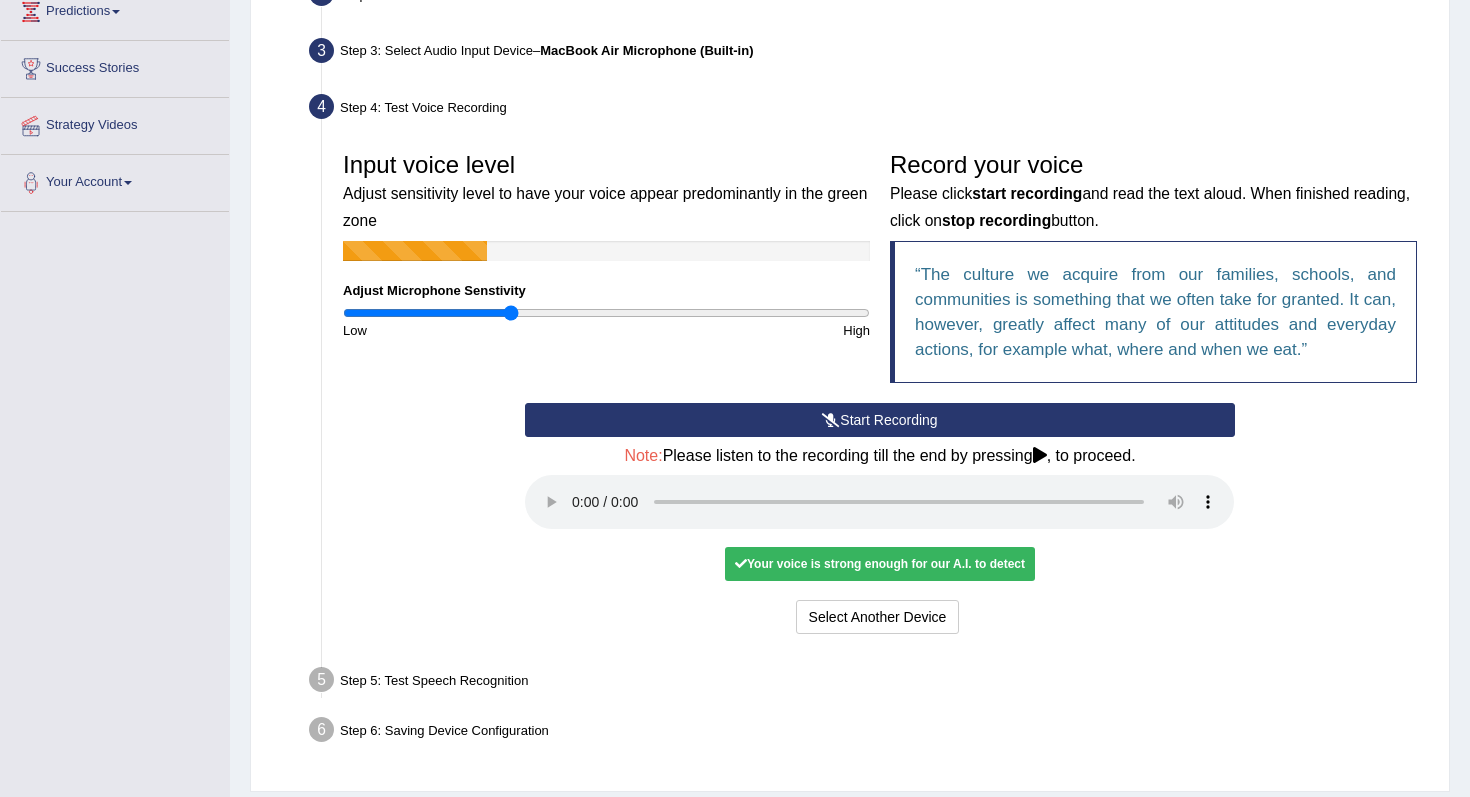 scroll, scrollTop: 288, scrollLeft: 0, axis: vertical 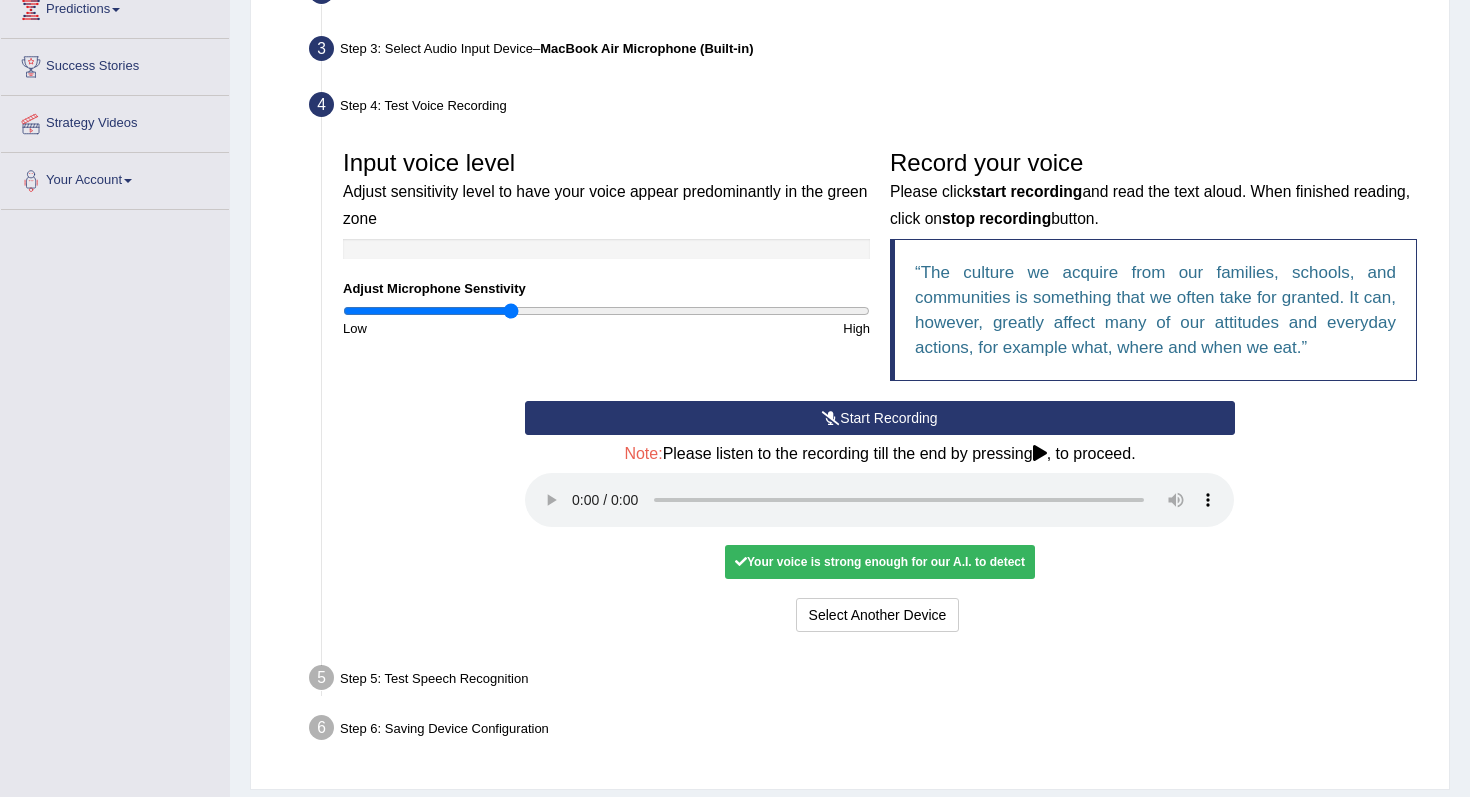 type 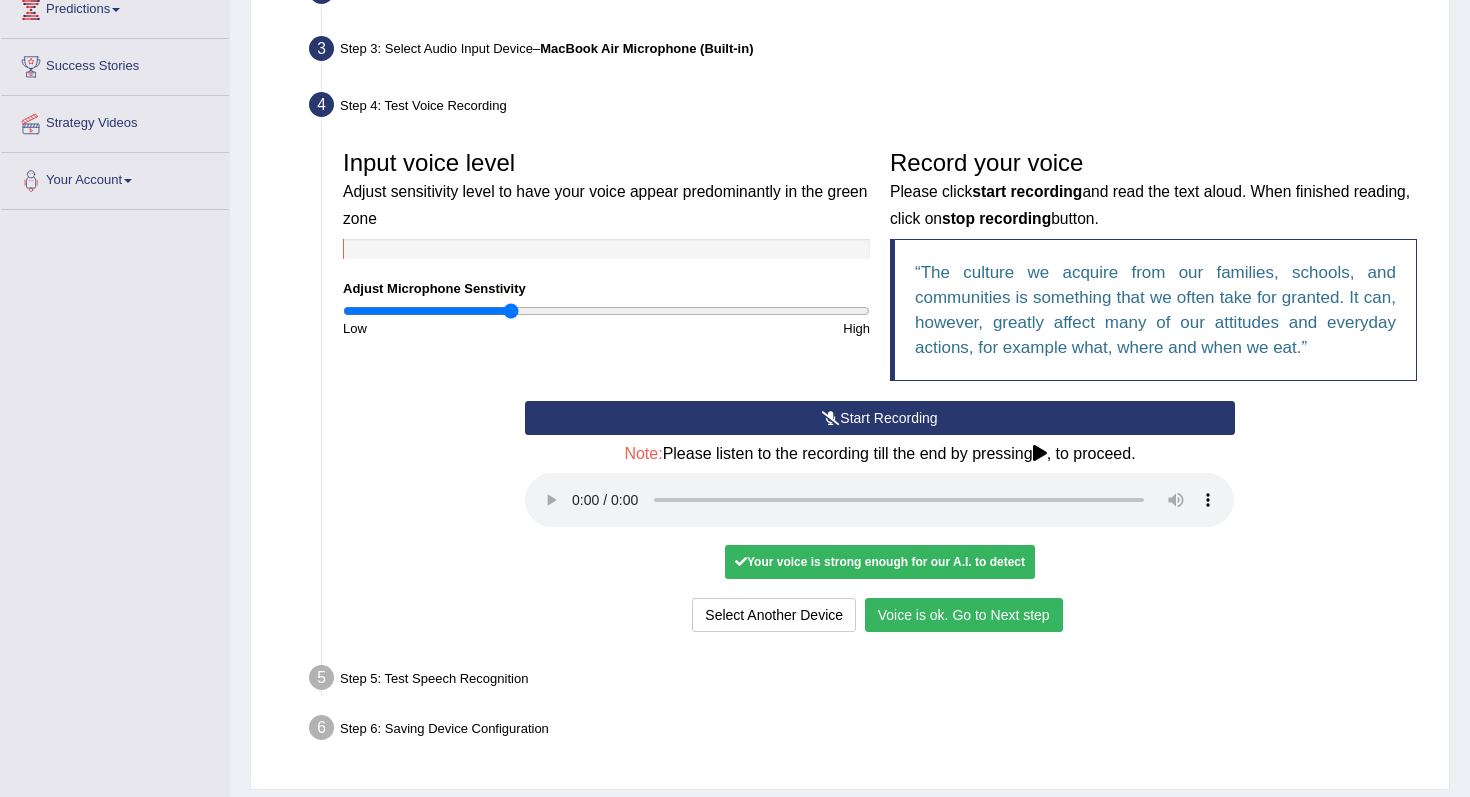 click on "Start Recording    Stop Recording   Note:  Please listen to the recording till the end by pressing  , to proceed.       No voice detected so far. You may need to increase sensitivity level or click start recording.     Voice level is too low yet. Please increase the sensitivity level from the bar on the left.     Your voice is strong enough for our A.I. to detect    Voice level is too high. Please reduce the sensitivity level from the bar on the left.     Select Another Device   Voice is ok. Go to Next step" at bounding box center [880, 519] 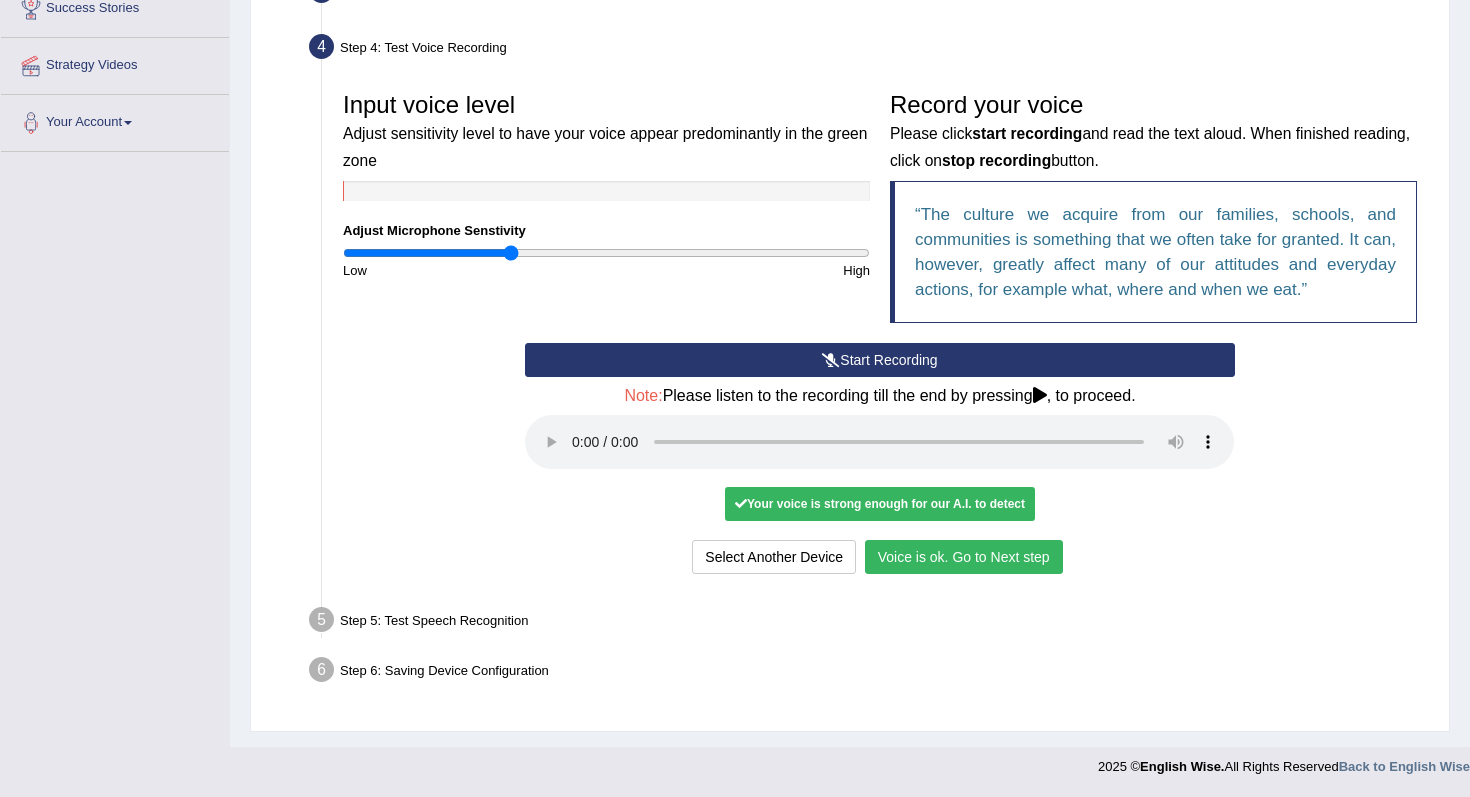 click on "Voice is ok. Go to Next step" at bounding box center [964, 557] 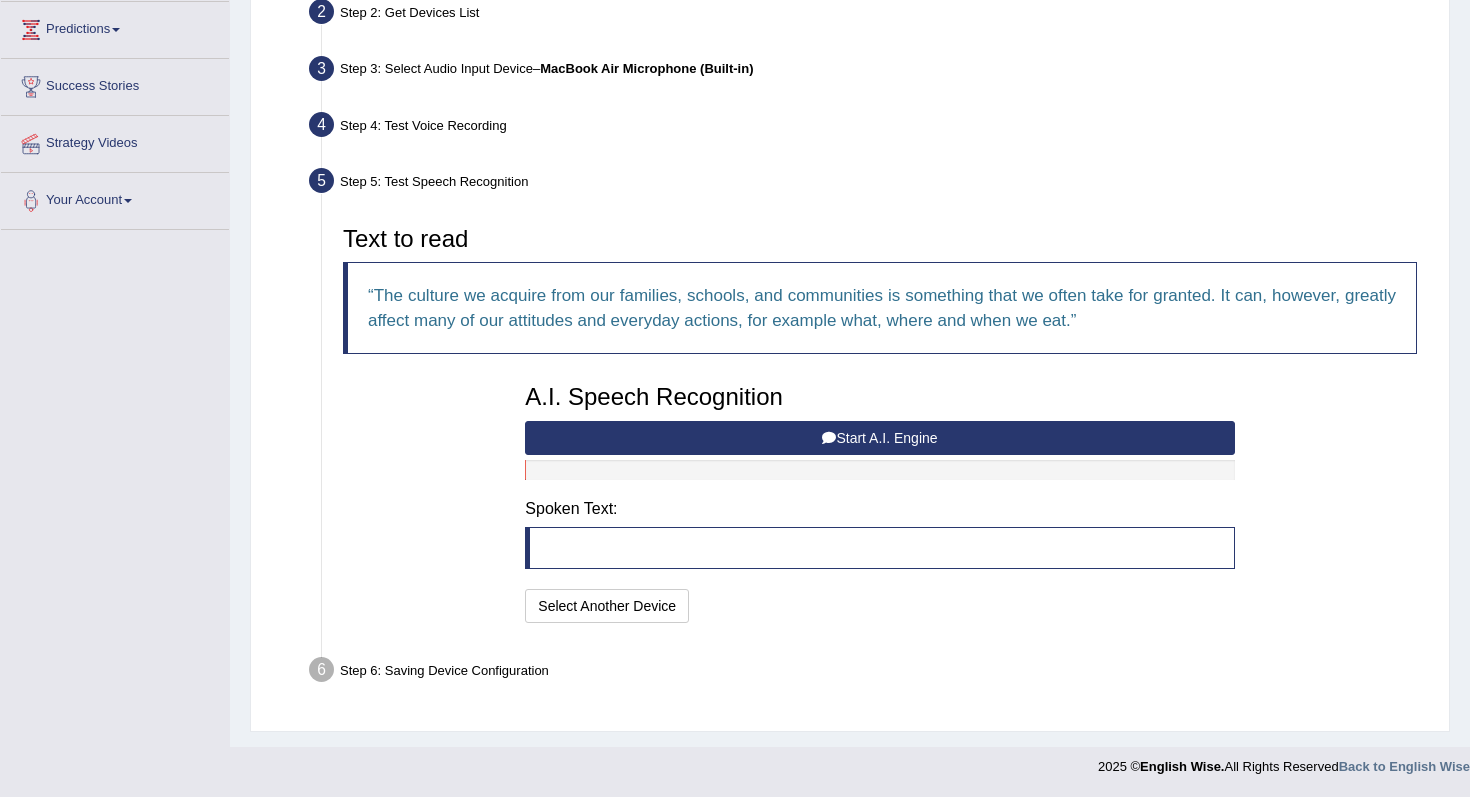 scroll, scrollTop: 268, scrollLeft: 0, axis: vertical 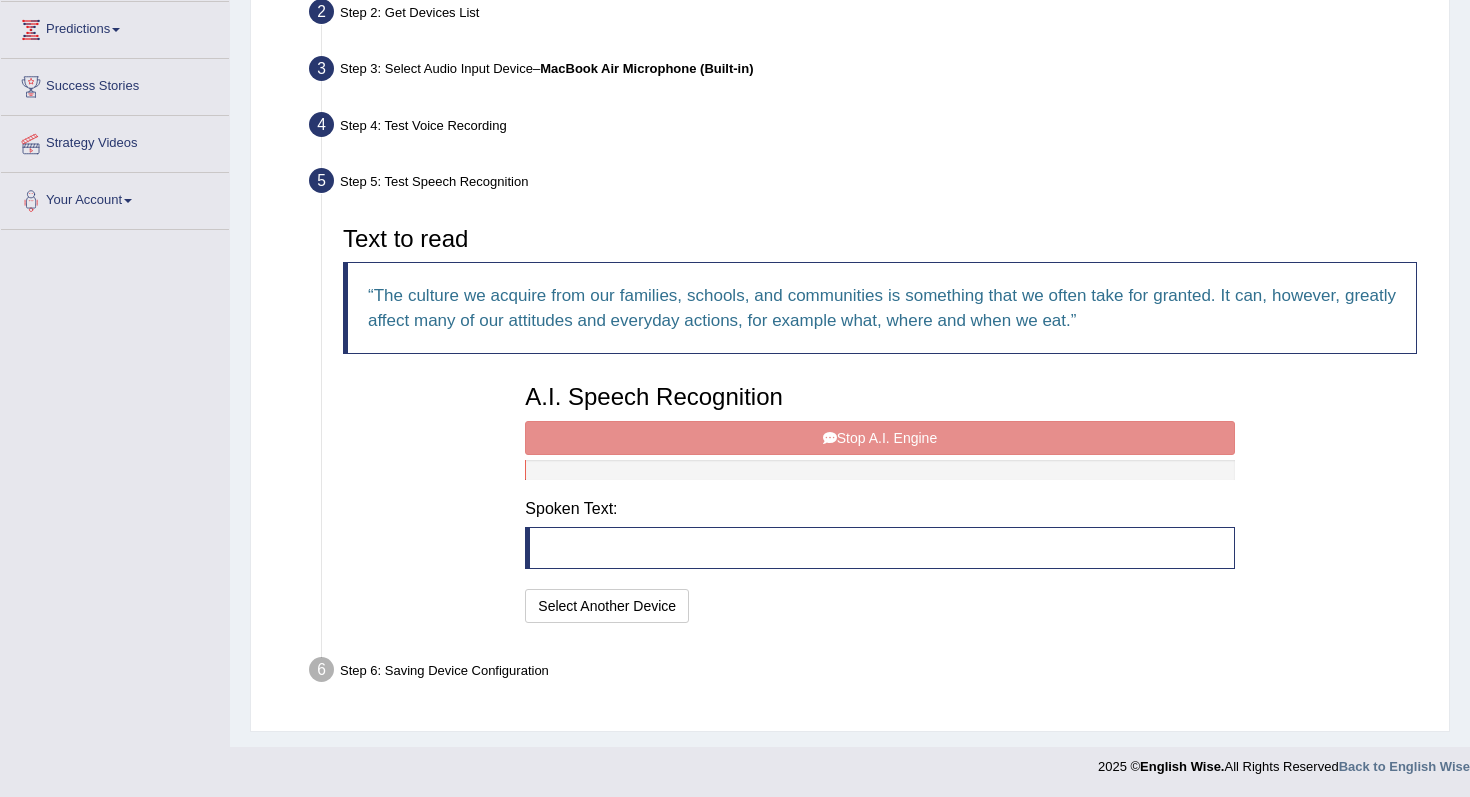 click on "A.I. Speech Recognition    Start A.I. Engine    Stop A.I. Engine     Note:  Please listen to the recording till the end by pressing  , to proceed.     Spoken Text:     I will practice without this feature   Select Another Device   Speech is ok. Go to Last step" at bounding box center [879, 501] 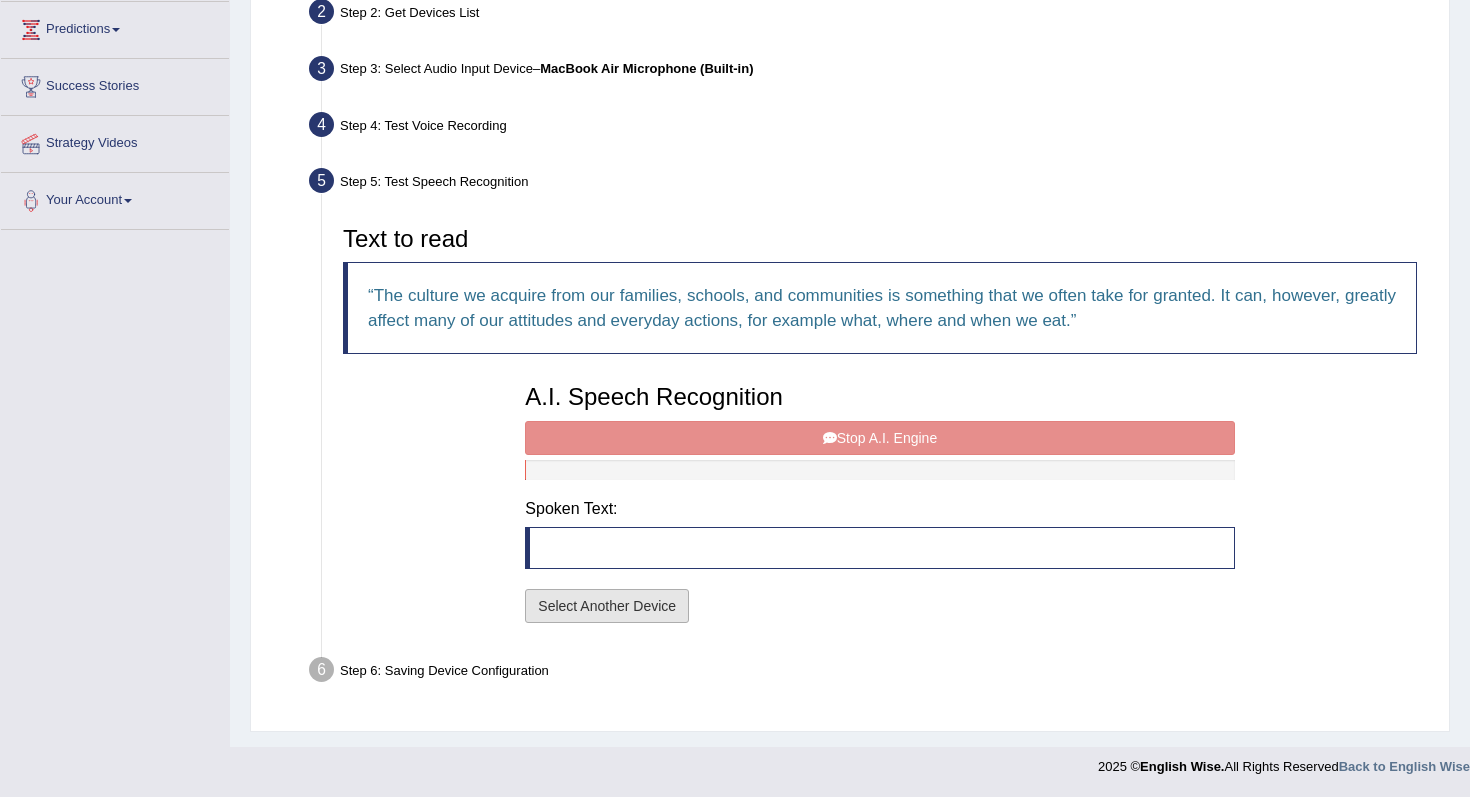 click on "Select Another Device" at bounding box center [607, 606] 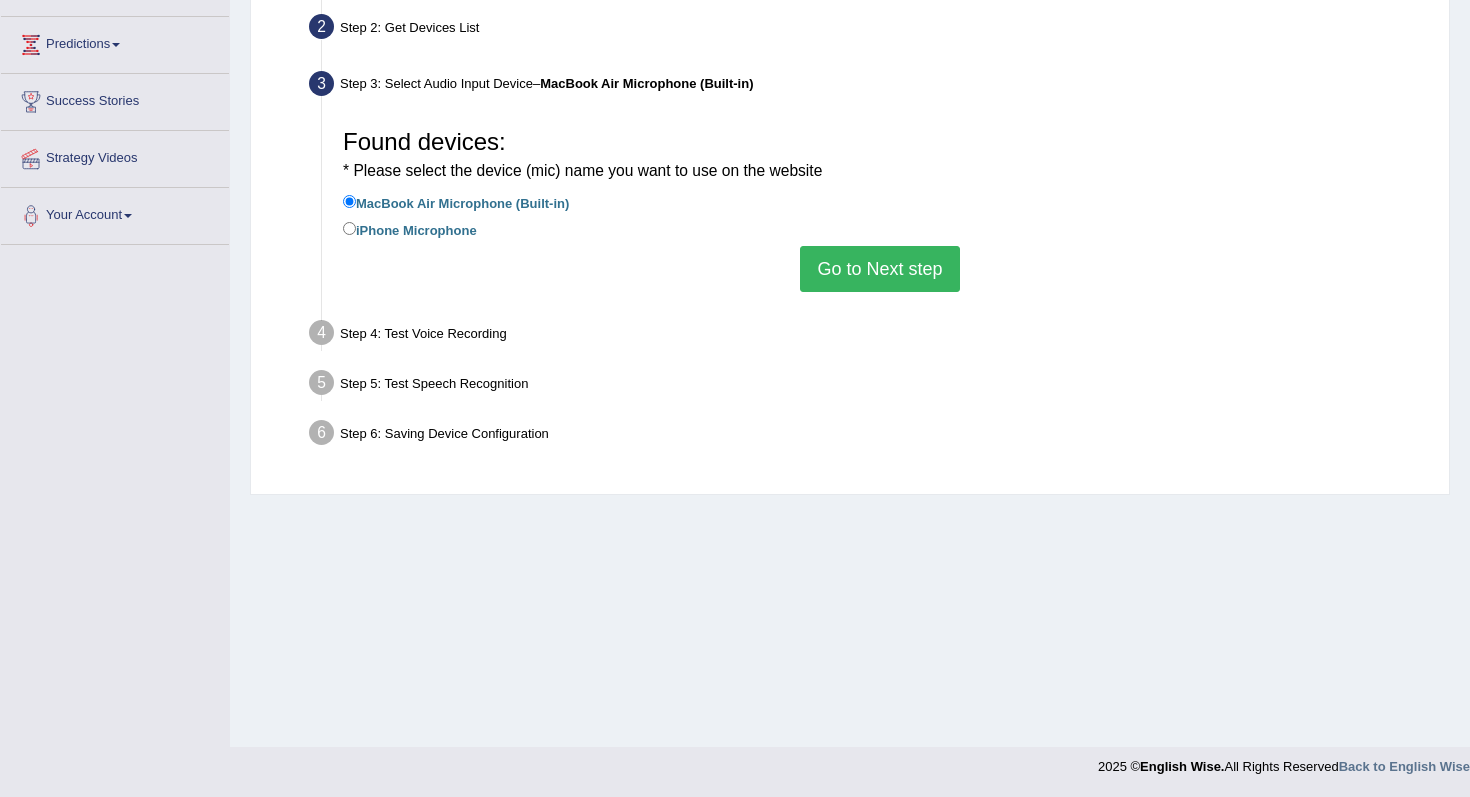 click on "Go to Next step" at bounding box center [879, 269] 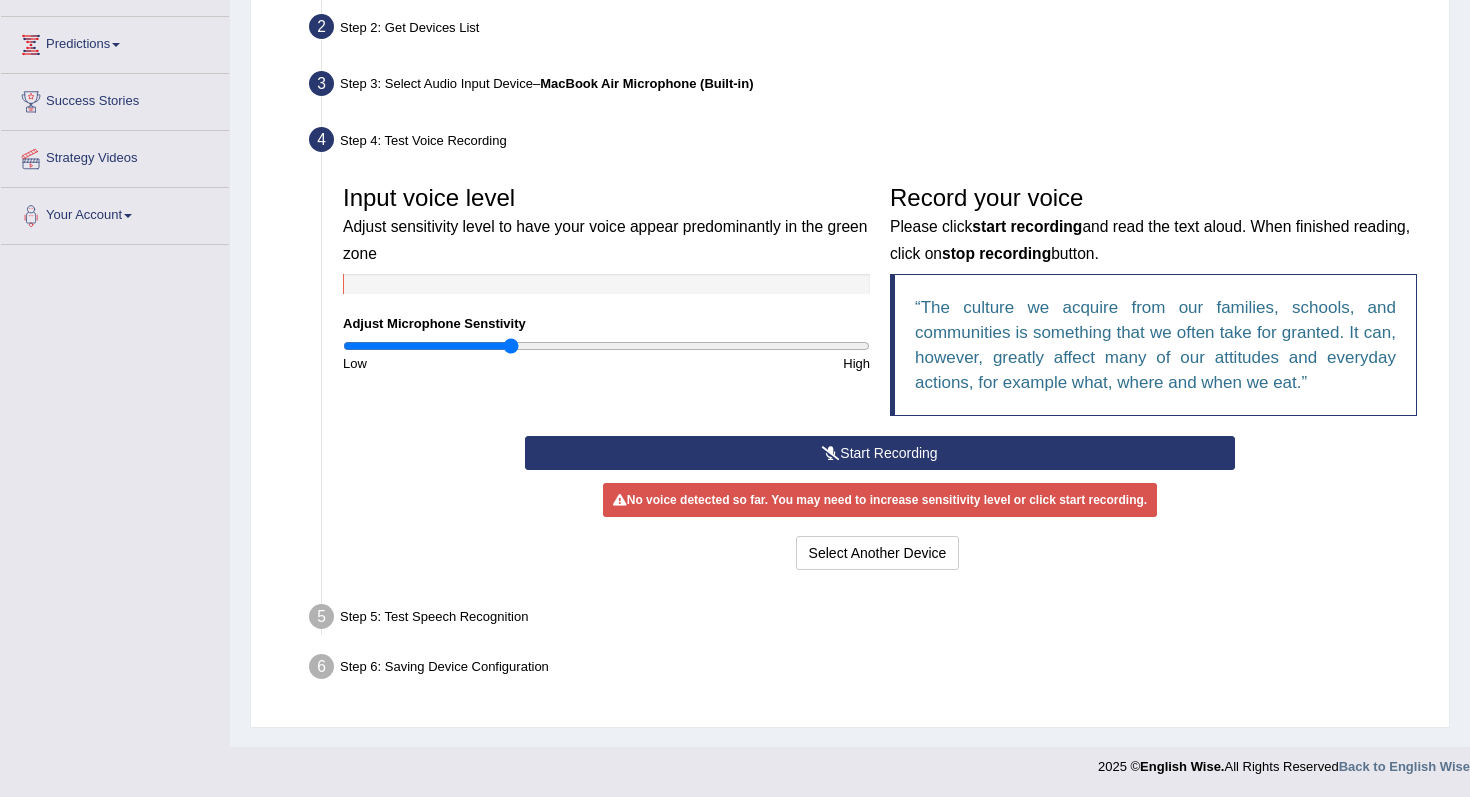 click on "Start Recording" at bounding box center [879, 453] 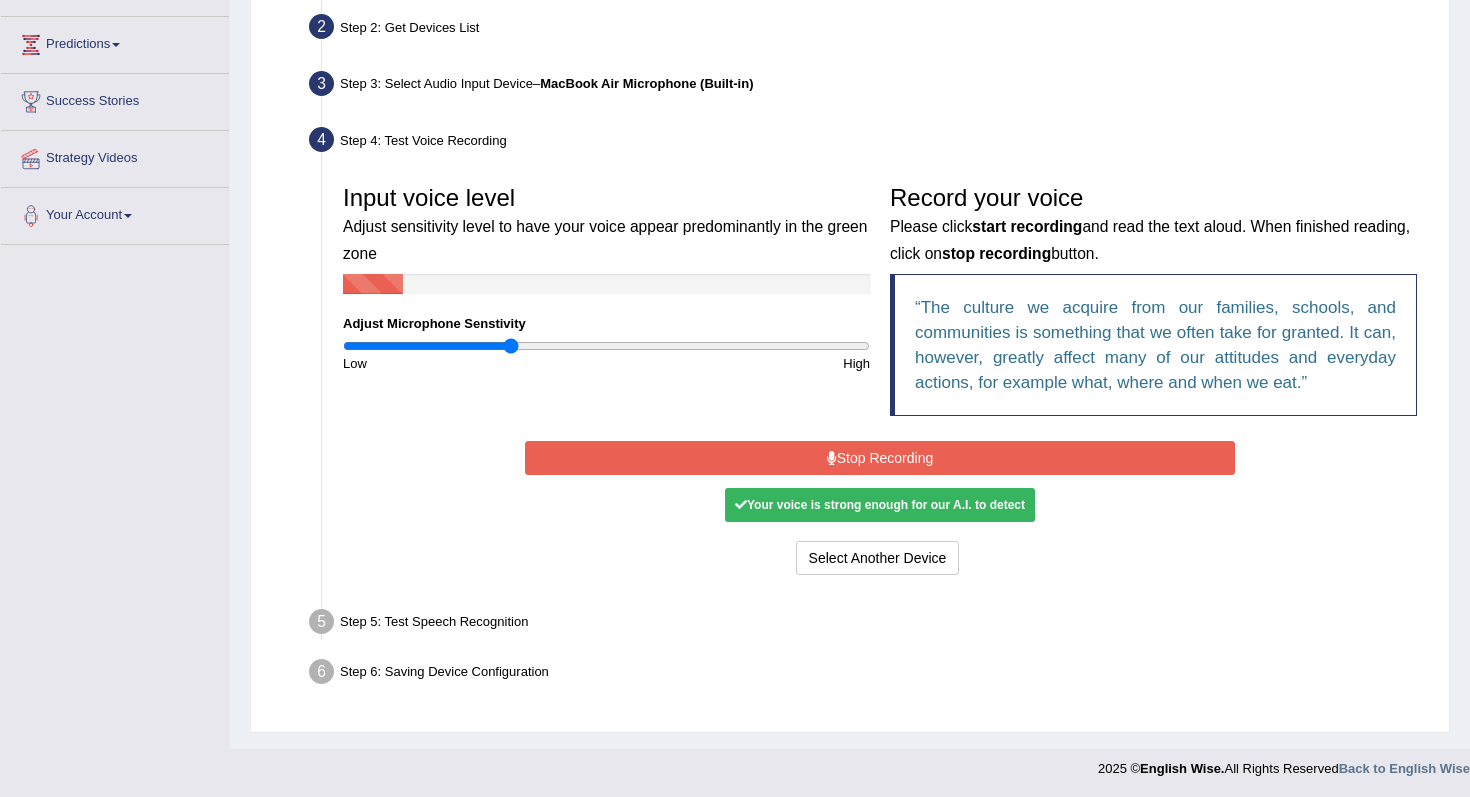 click on "Stop Recording" at bounding box center (879, 458) 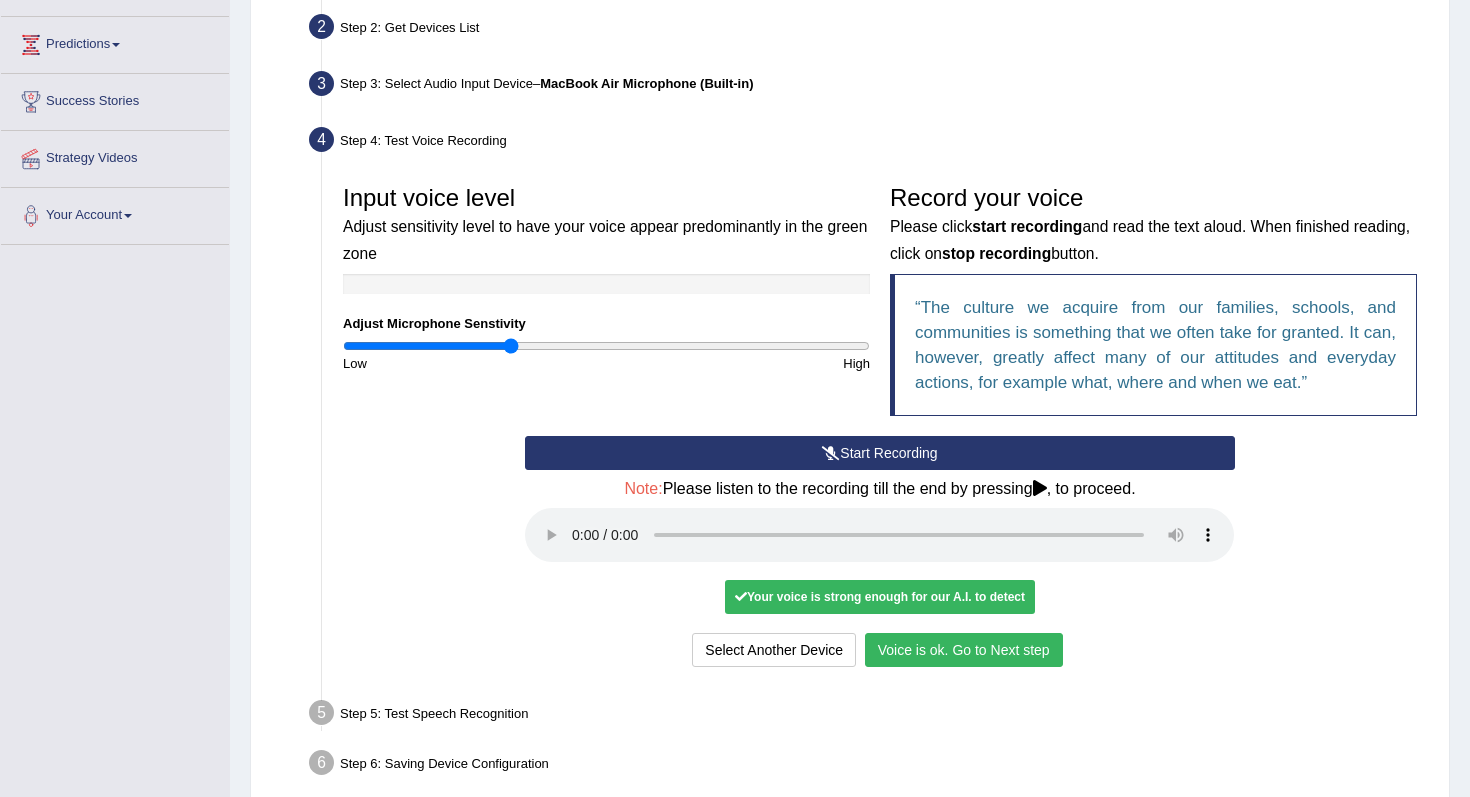 click on "Voice is ok. Go to Next step" at bounding box center (964, 650) 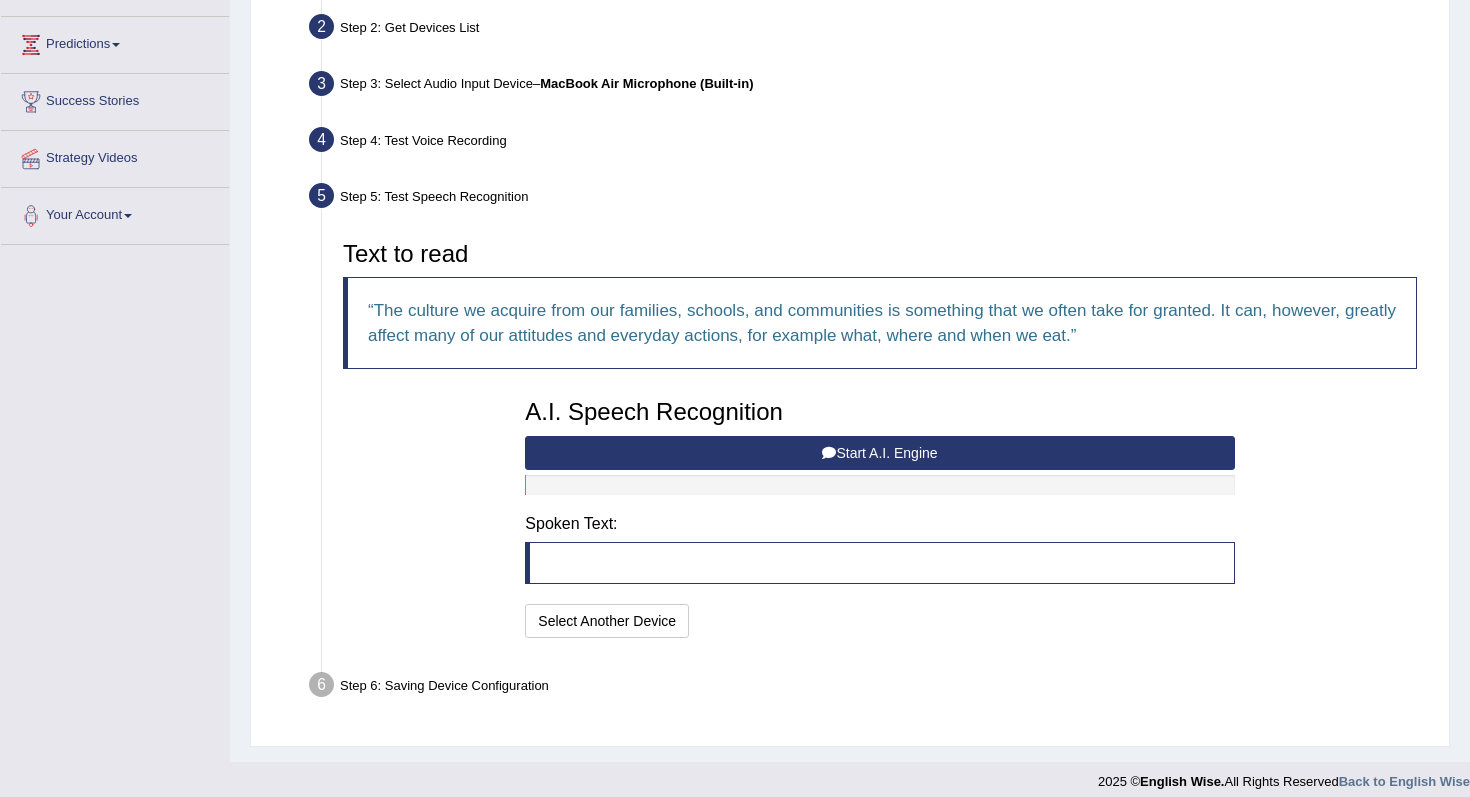 scroll, scrollTop: 268, scrollLeft: 0, axis: vertical 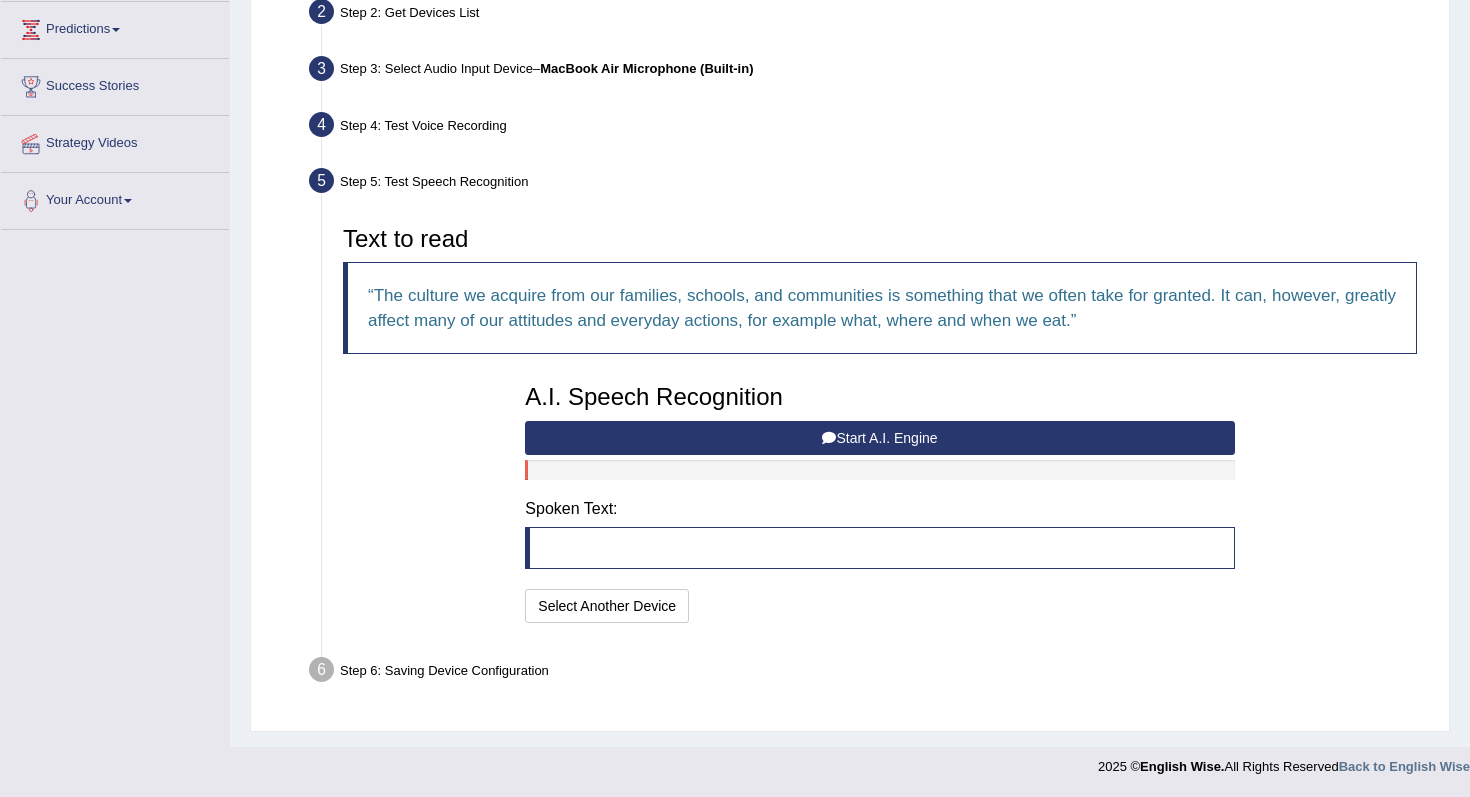 click on "Start A.I. Engine" at bounding box center (879, 438) 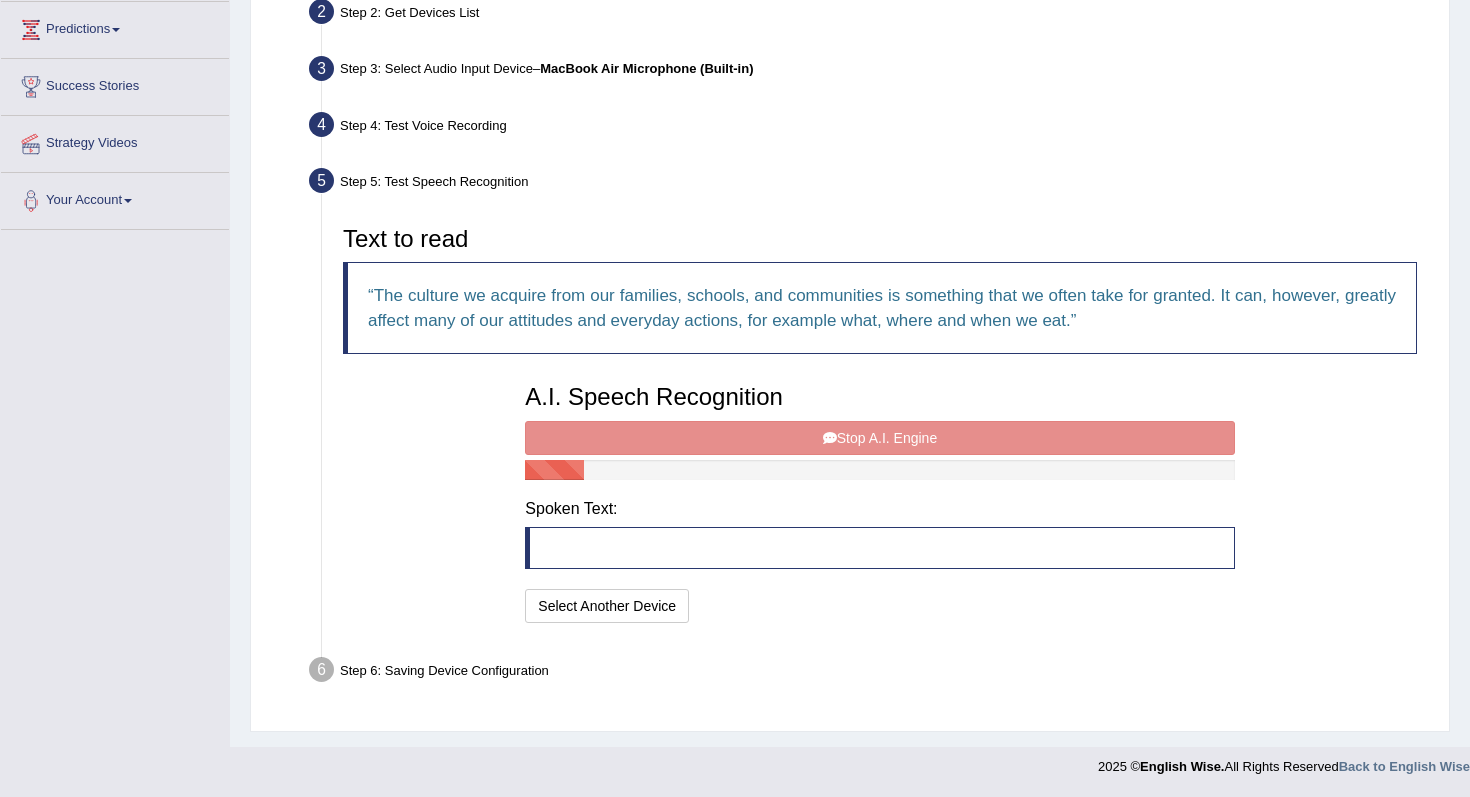 click on "A.I. Speech Recognition    Start A.I. Engine    Stop A.I. Engine     Note:  Please listen to the recording till the end by pressing  , to proceed.     Spoken Text:     I will practice without this feature   Select Another Device   Speech is ok. Go to Last step" at bounding box center [879, 501] 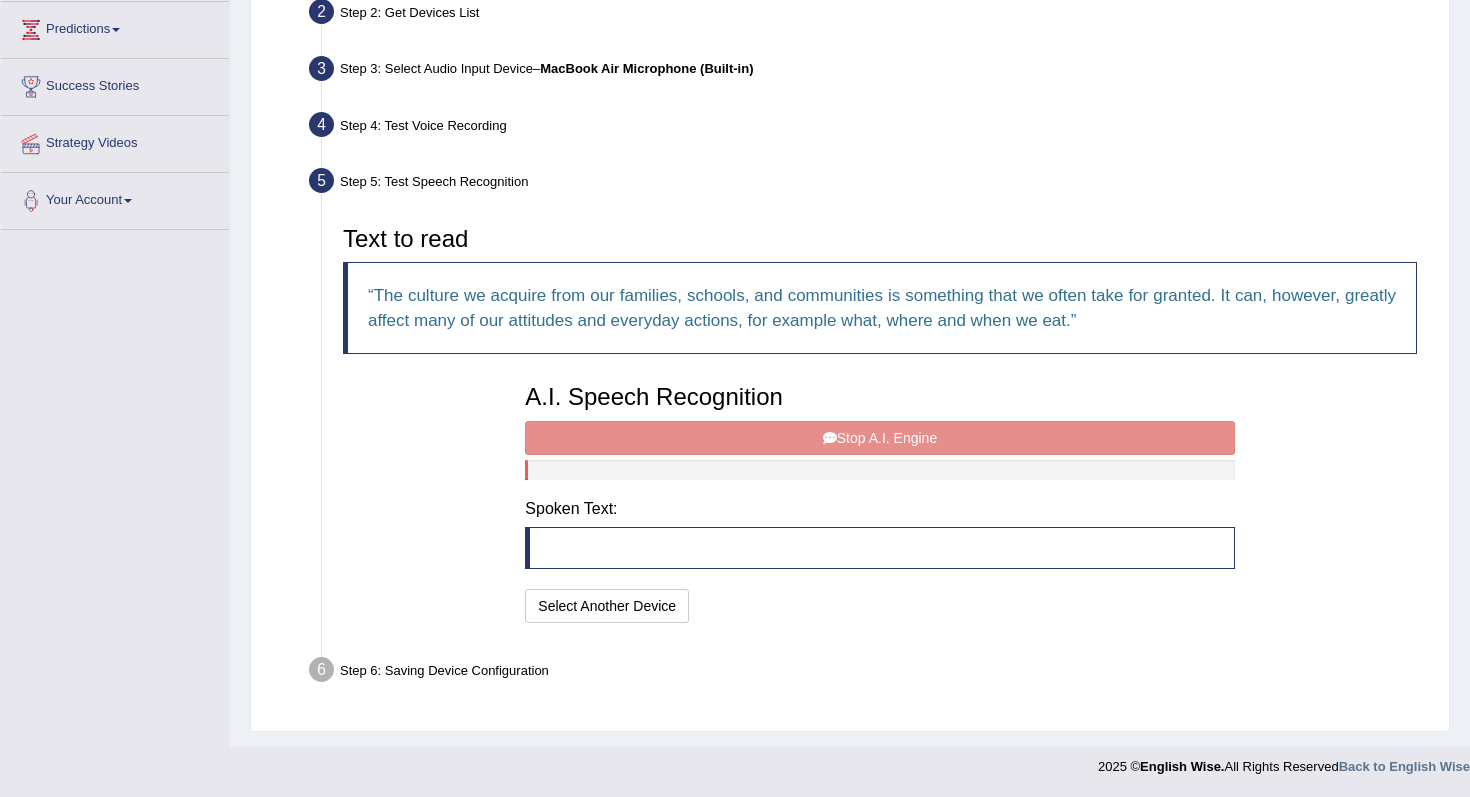 click on "A.I. Speech Recognition    Start A.I. Engine    Stop A.I. Engine     Note:  Please listen to the recording till the end by pressing  , to proceed.     Spoken Text:     I will practice without this feature   Select Another Device   Speech is ok. Go to Last step" at bounding box center (879, 501) 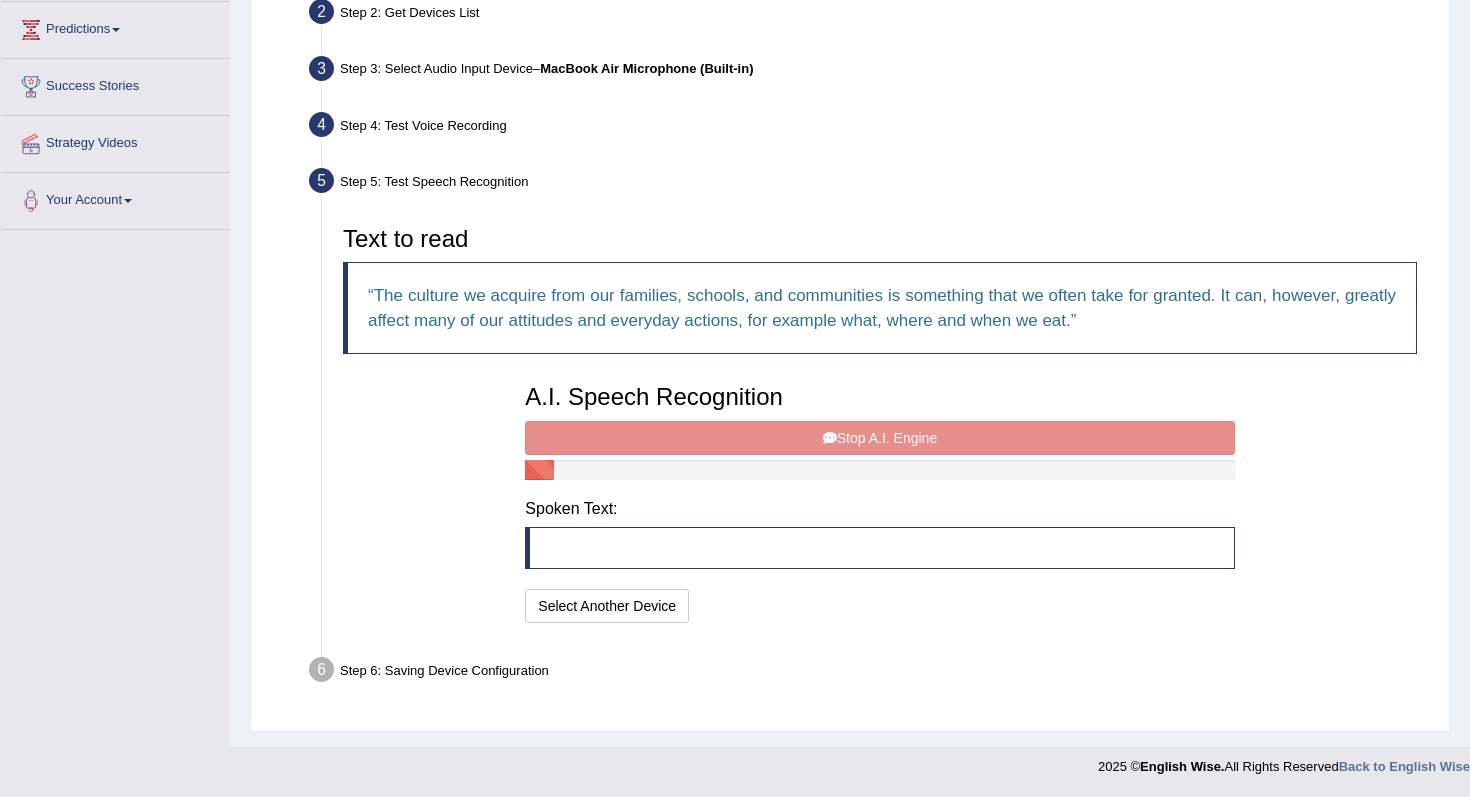 click on "A.I. Speech Recognition    Start A.I. Engine    Stop A.I. Engine     Note:  Please listen to the recording till the end by pressing  , to proceed.     Spoken Text:     I will practice without this feature   Select Another Device   Speech is ok. Go to Last step" at bounding box center [879, 501] 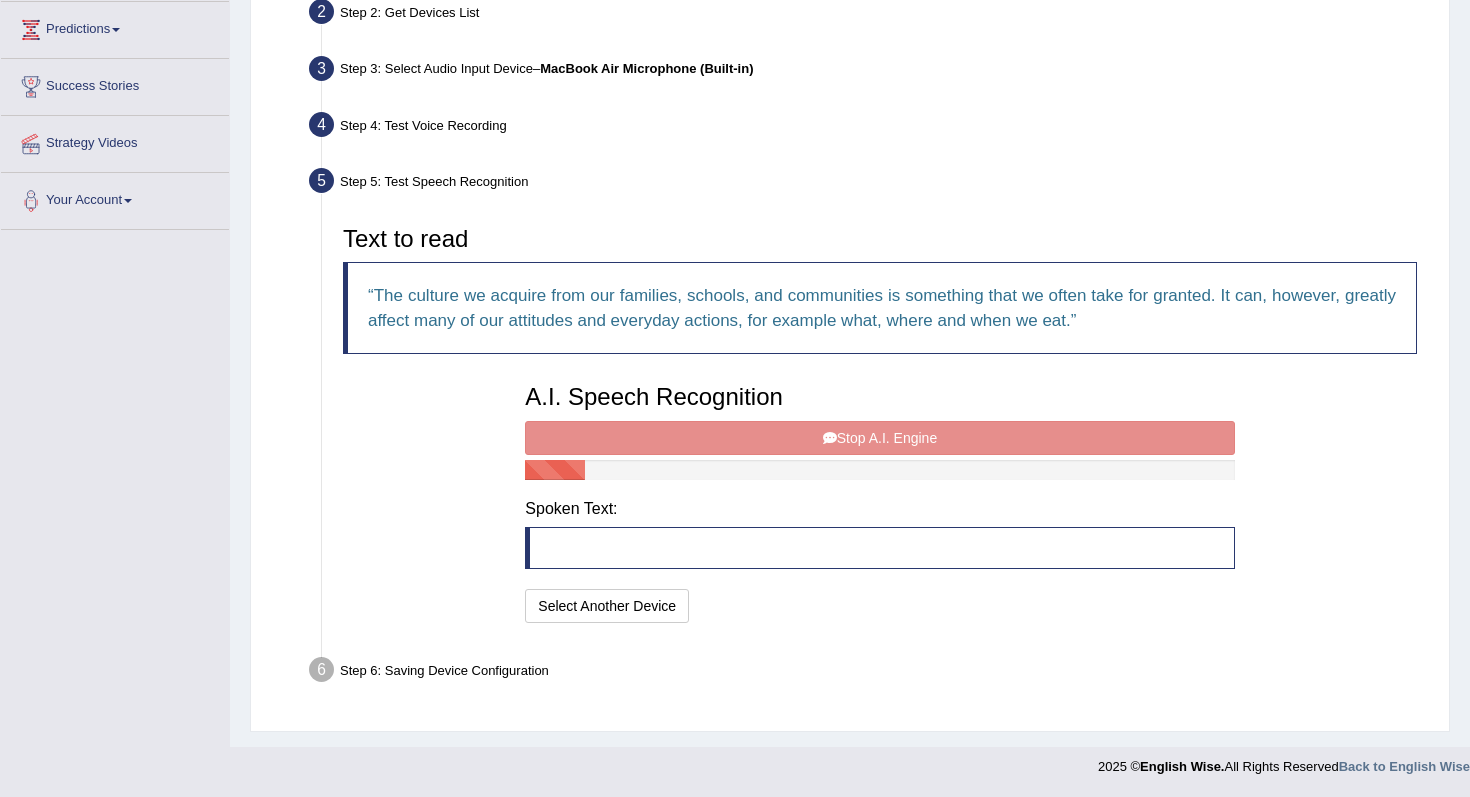 click on "A.I. Speech Recognition    Start A.I. Engine    Stop A.I. Engine     Note:  Please listen to the recording till the end by pressing  , to proceed.     Spoken Text:     I will practice without this feature   Select Another Device   Speech is ok. Go to Last step" at bounding box center (879, 501) 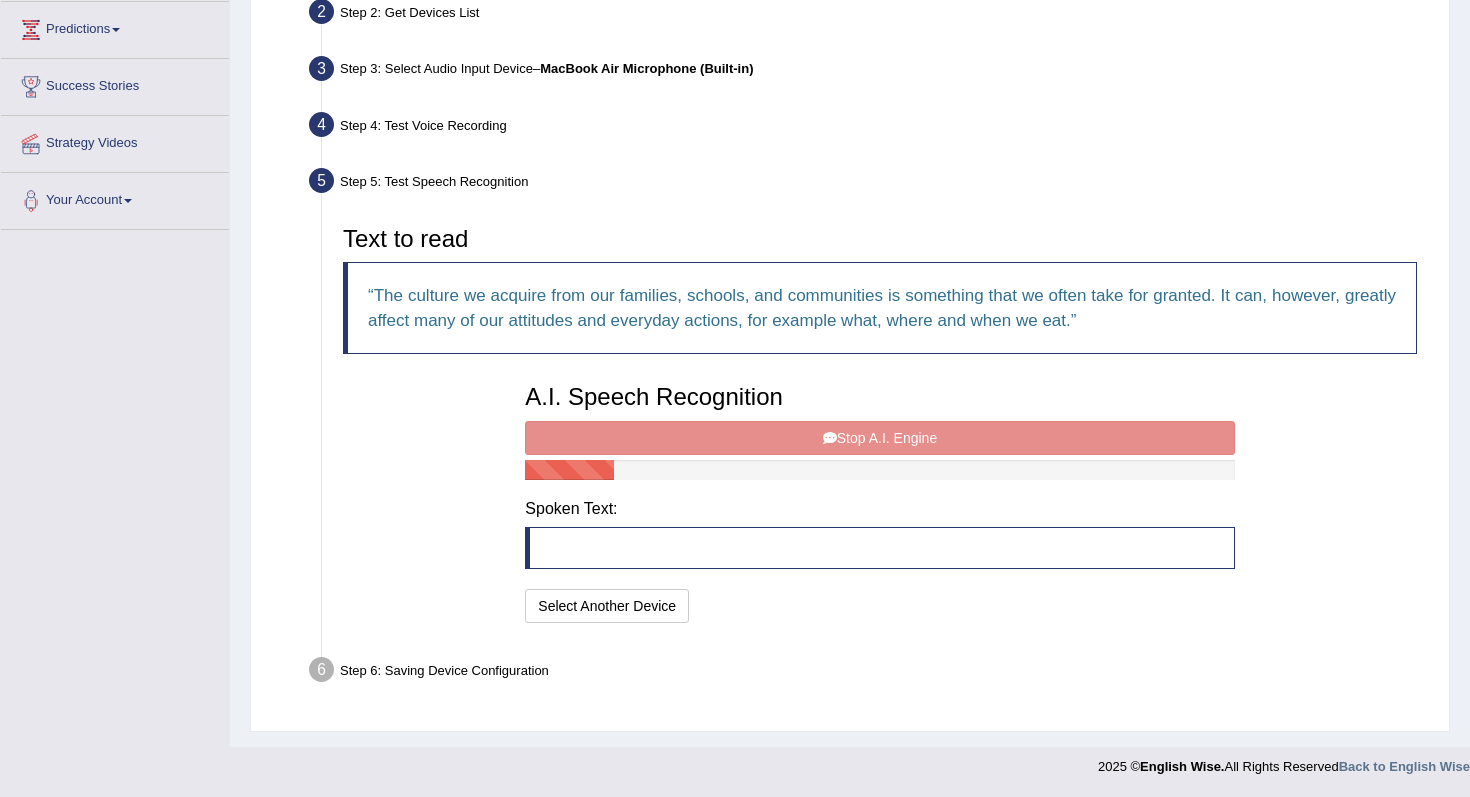 click on "A.I. Speech Recognition    Start A.I. Engine    Stop A.I. Engine     Note:  Please listen to the recording till the end by pressing  , to proceed.     Spoken Text:     I will practice without this feature   Select Another Device   Speech is ok. Go to Last step" at bounding box center [879, 501] 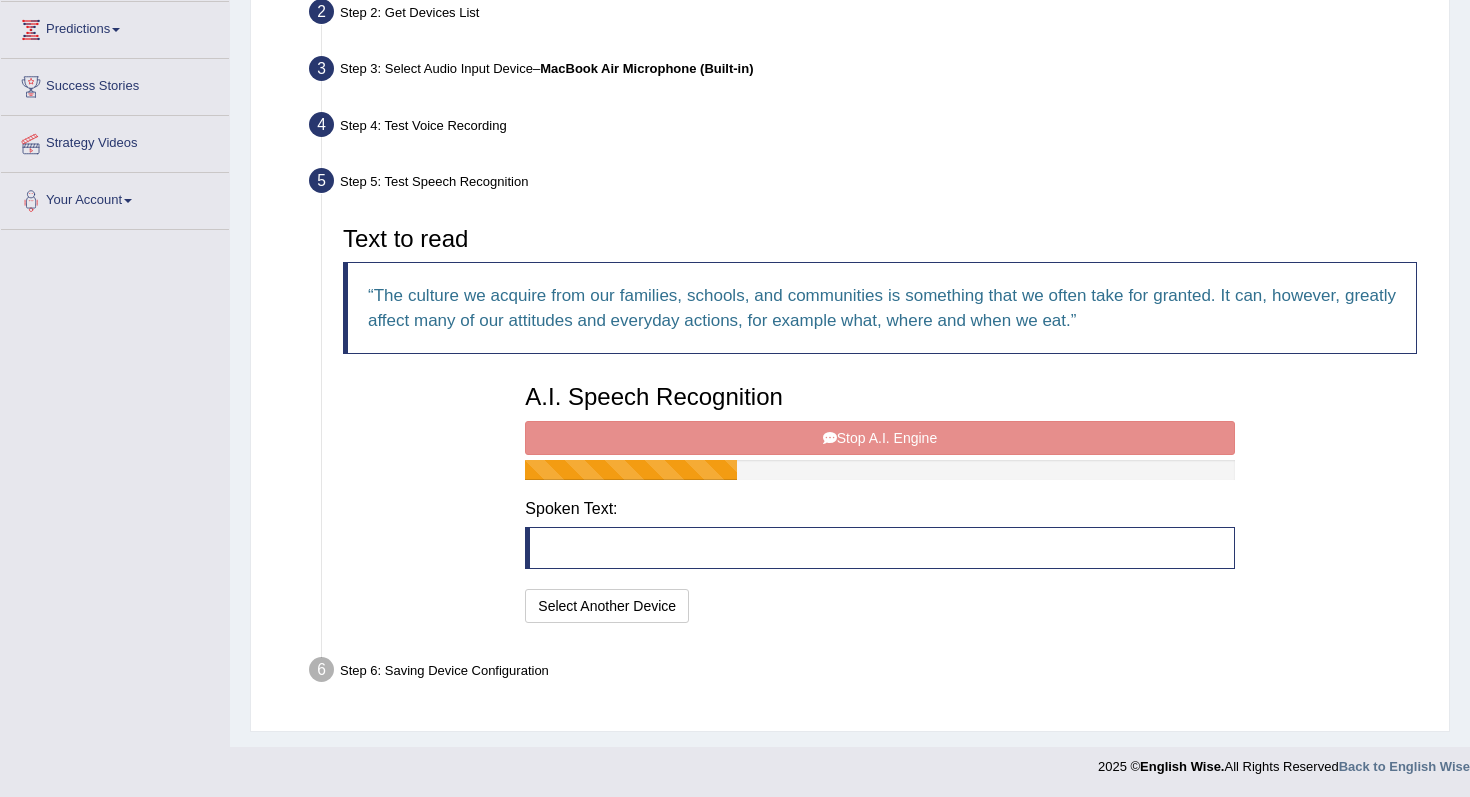 click on "A.I. Speech Recognition    Start A.I. Engine    Stop A.I. Engine     Note:  Please listen to the recording till the end by pressing  , to proceed.     Spoken Text:     I will practice without this feature   Select Another Device   Speech is ok. Go to Last step" at bounding box center (879, 501) 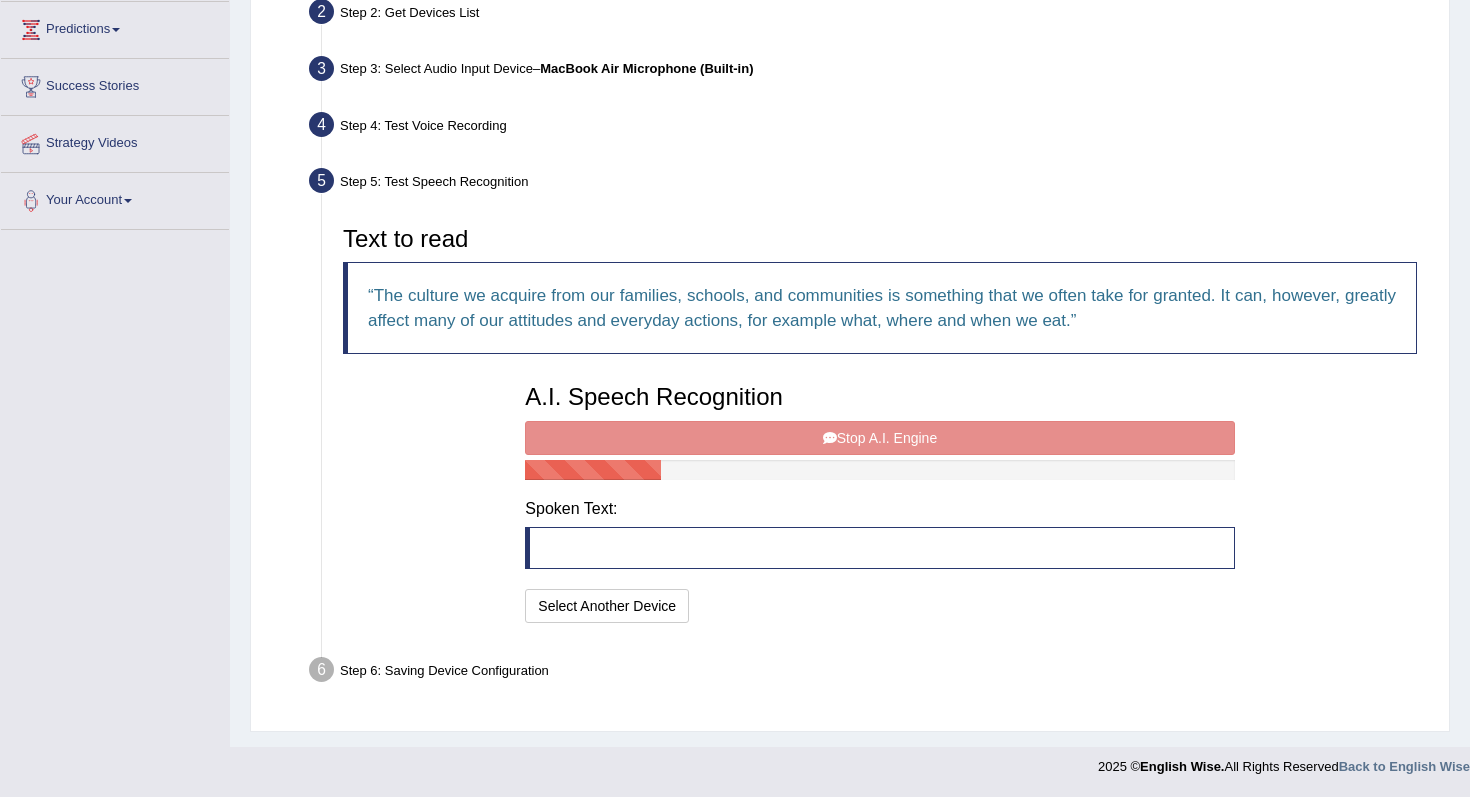 click on "A.I. Speech Recognition    Start A.I. Engine    Stop A.I. Engine     Note:  Please listen to the recording till the end by pressing  , to proceed.     Spoken Text:     I will practice without this feature   Select Another Device   Speech is ok. Go to Last step" at bounding box center [879, 501] 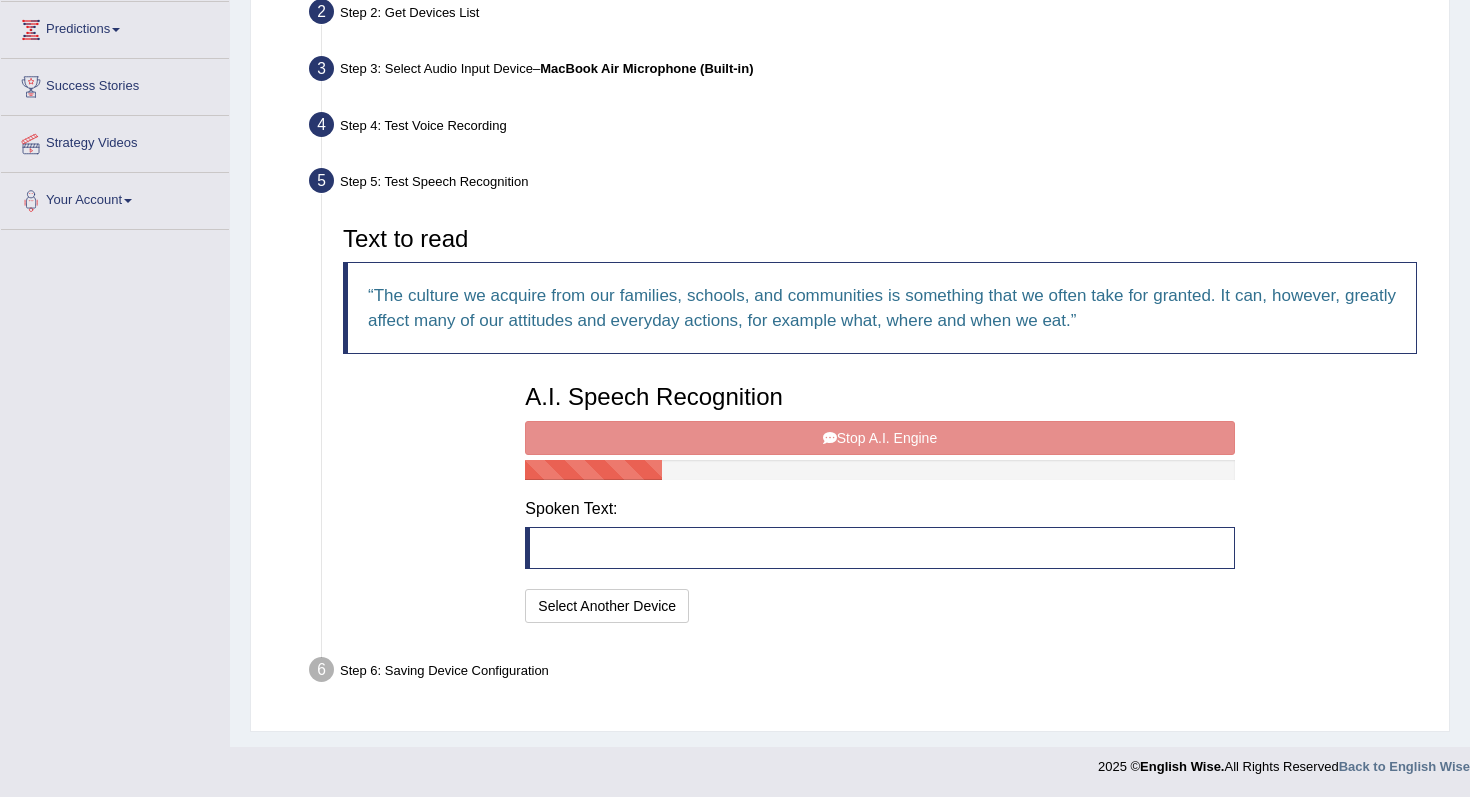 click on "A.I. Speech Recognition    Start A.I. Engine    Stop A.I. Engine     Note:  Please listen to the recording till the end by pressing  , to proceed.     Spoken Text:     I will practice without this feature   Select Another Device   Speech is ok. Go to Last step" at bounding box center (879, 501) 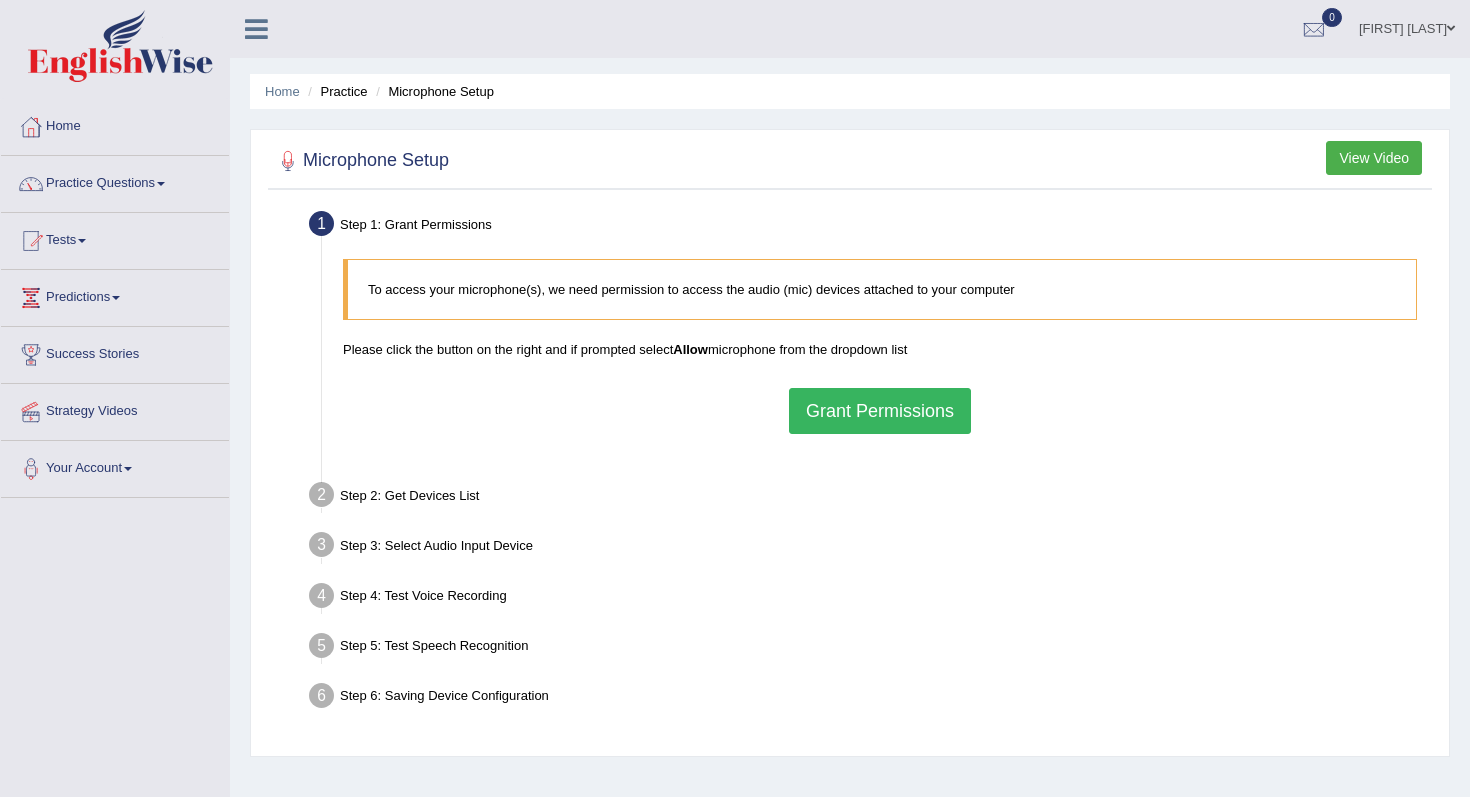 scroll, scrollTop: 253, scrollLeft: 0, axis: vertical 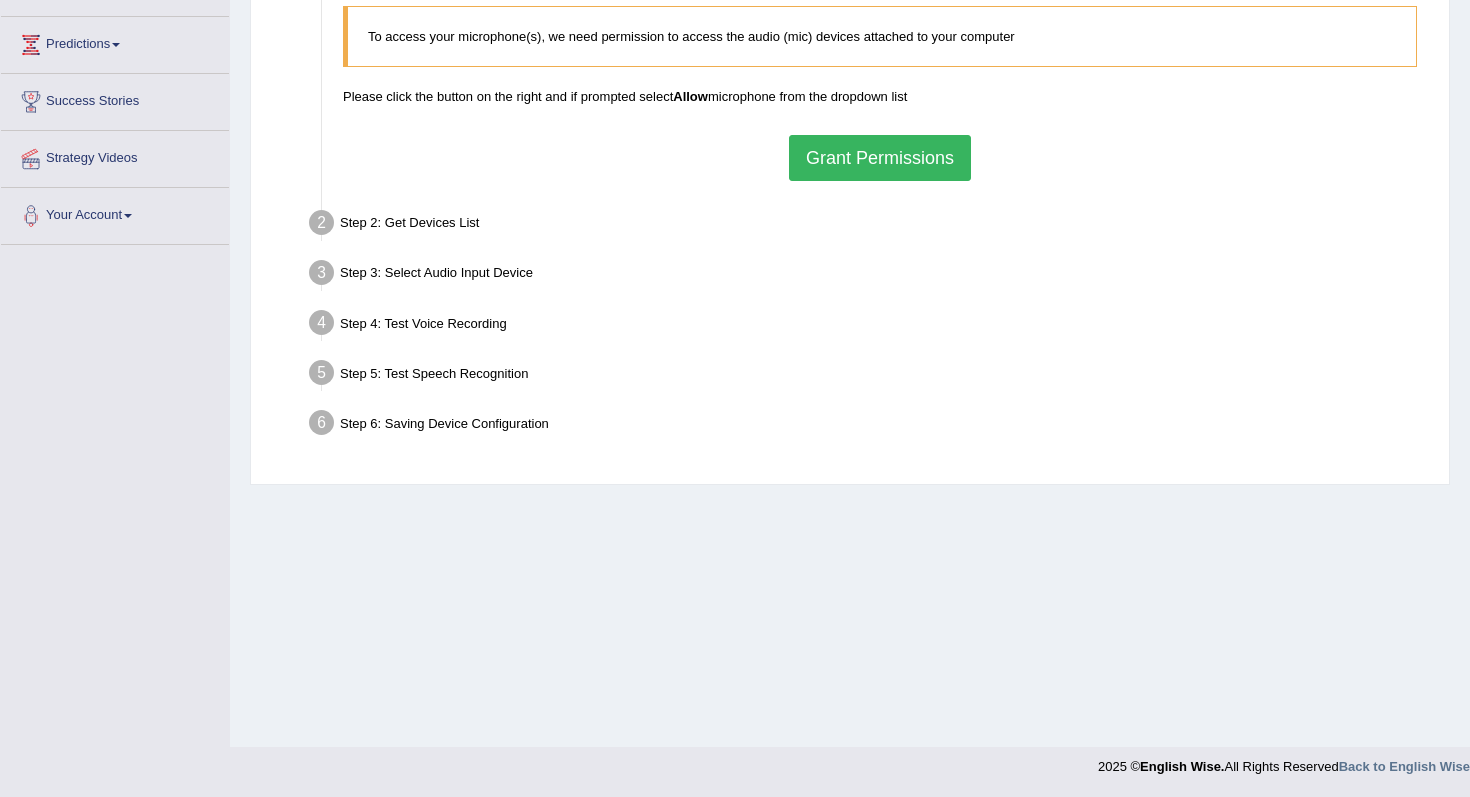 click on "Grant Permissions" at bounding box center (880, 158) 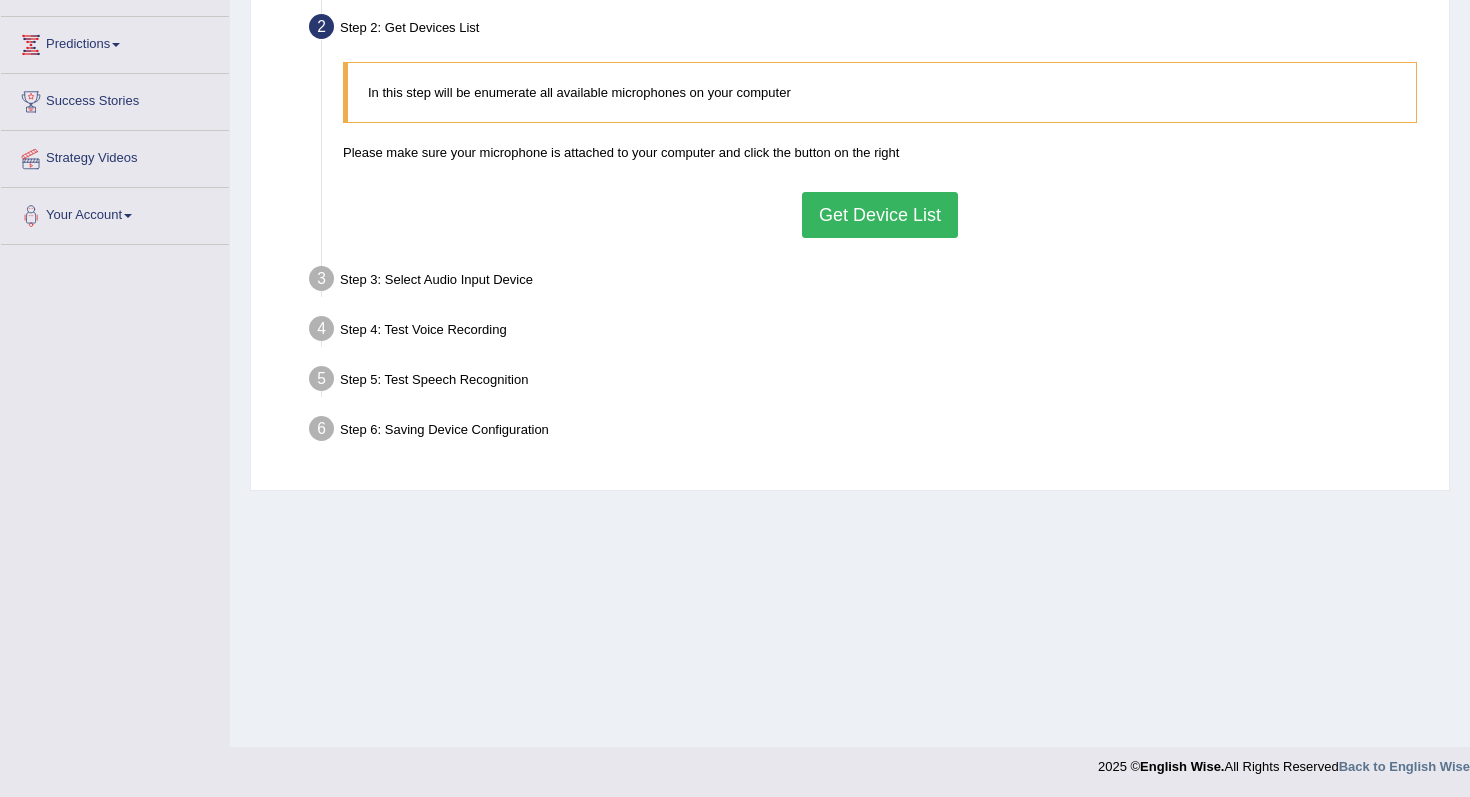 click on "Get Device List" at bounding box center (880, 215) 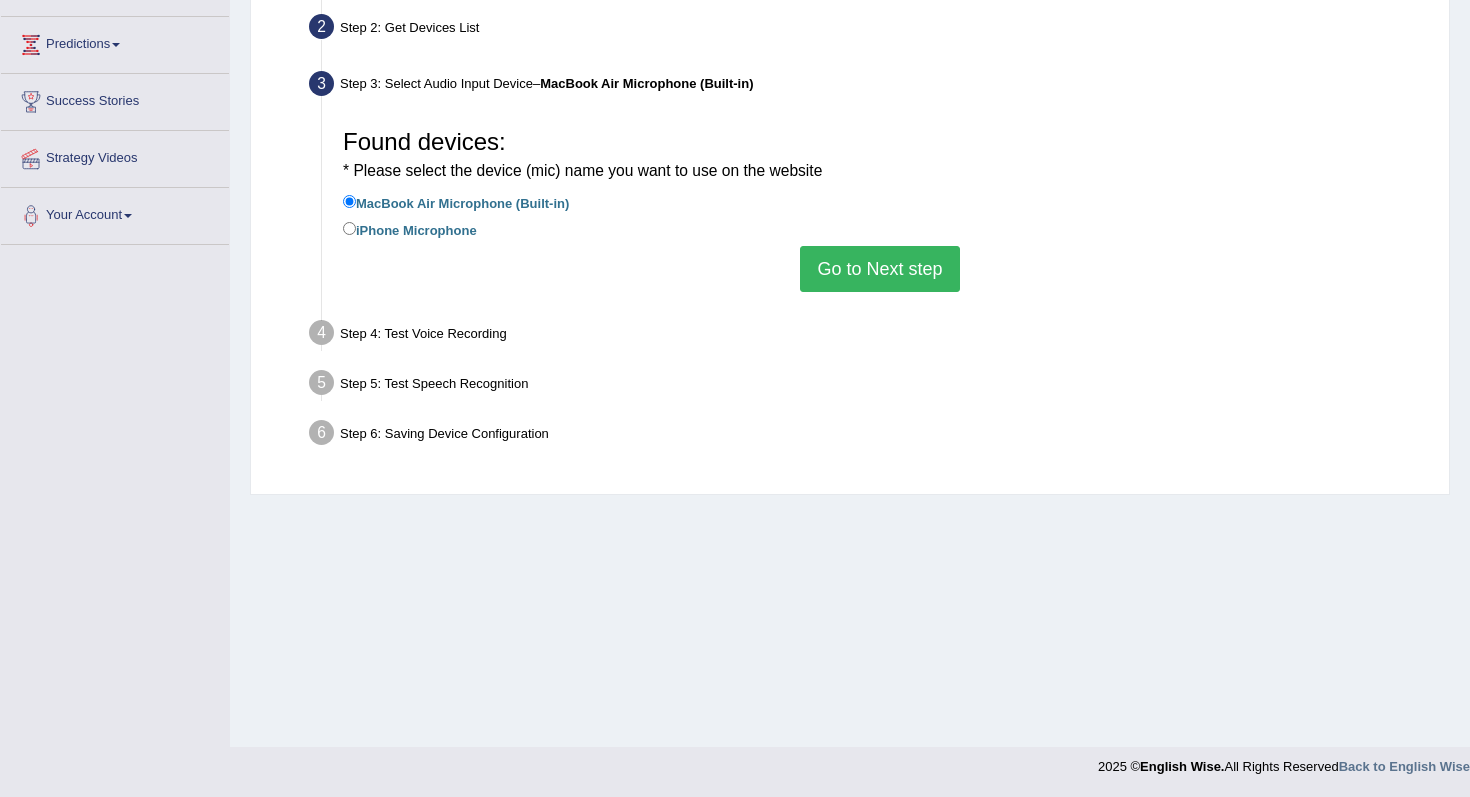 click on "Go to Next step" at bounding box center (879, 269) 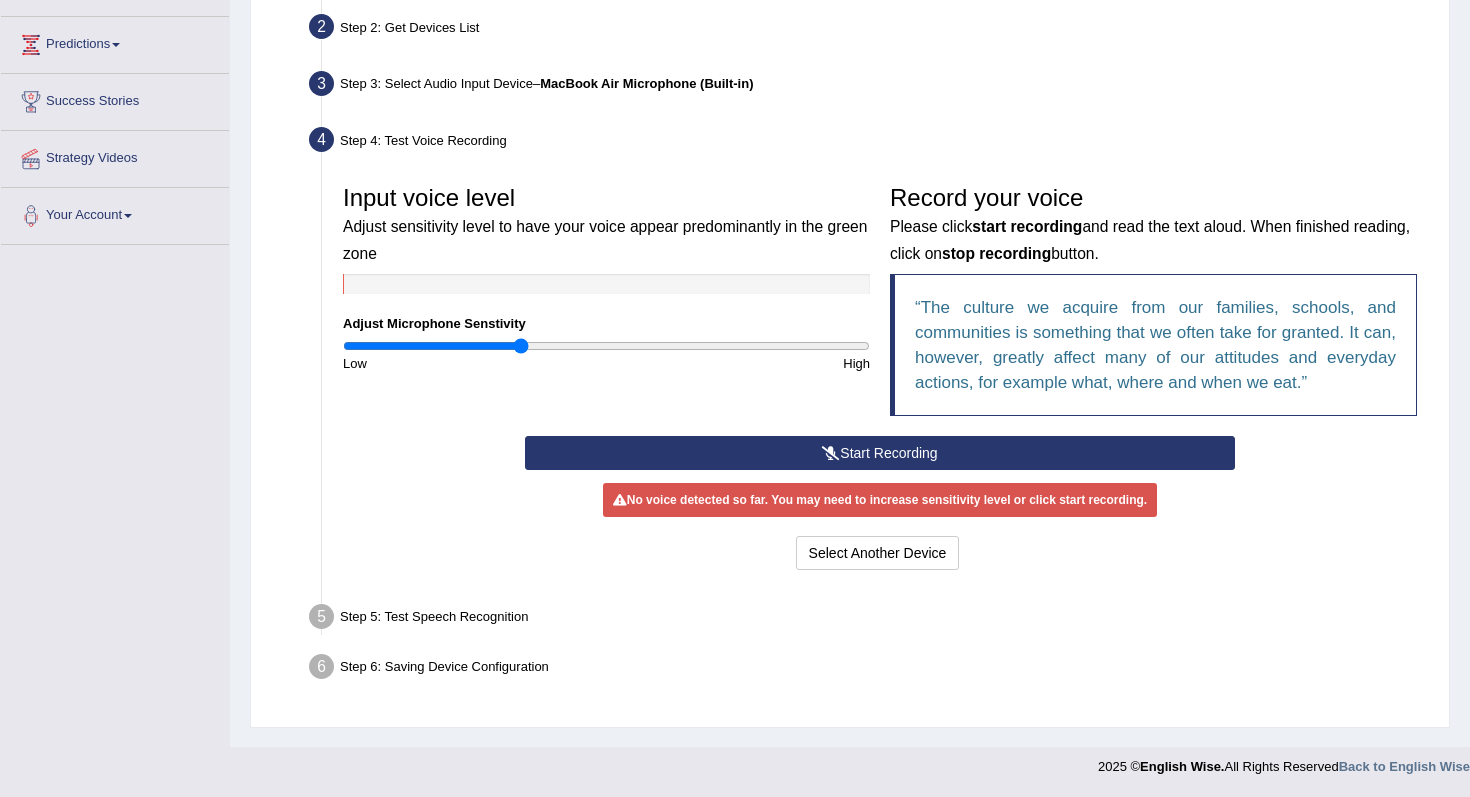 type on "0.68" 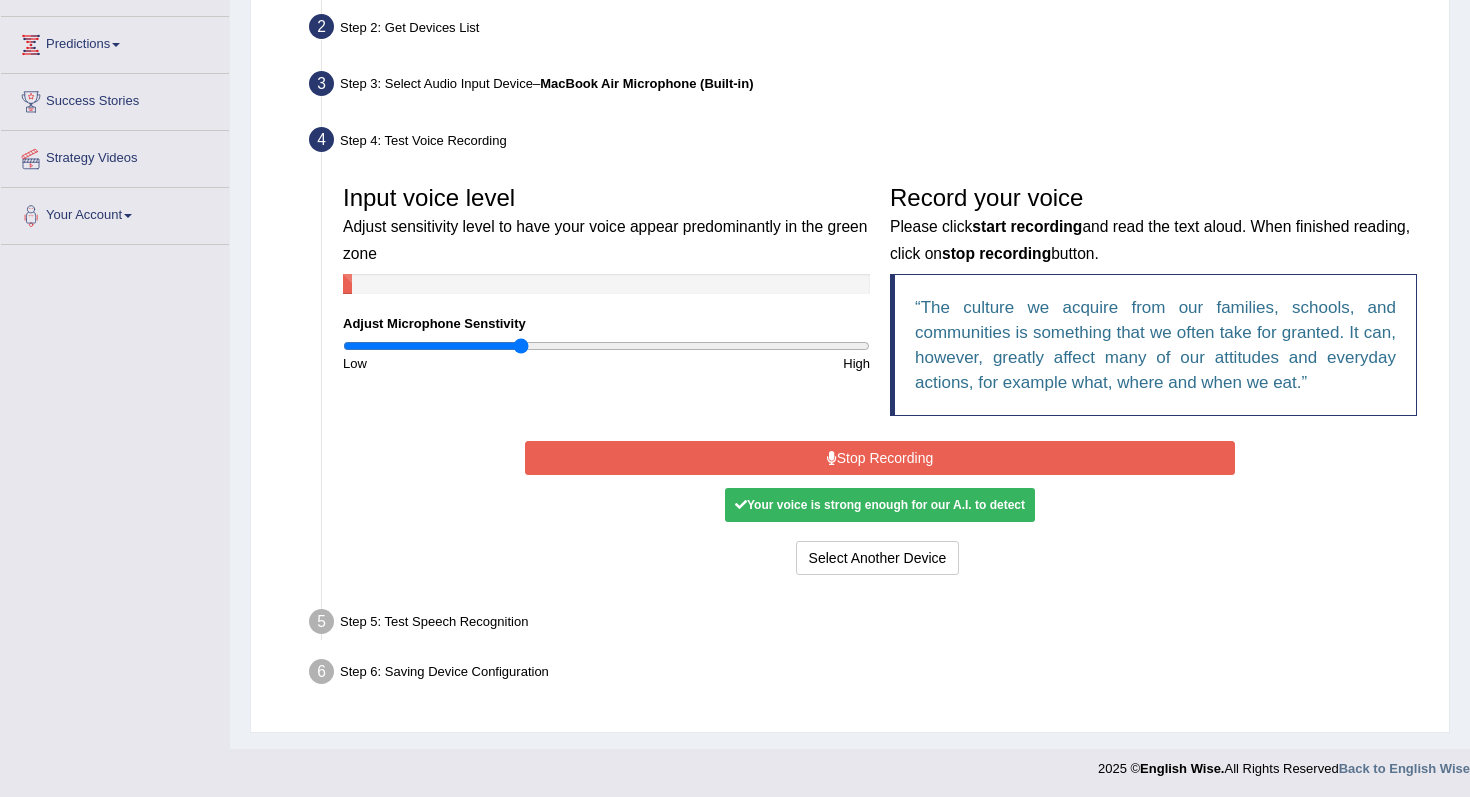 click on "Stop Recording" at bounding box center (879, 458) 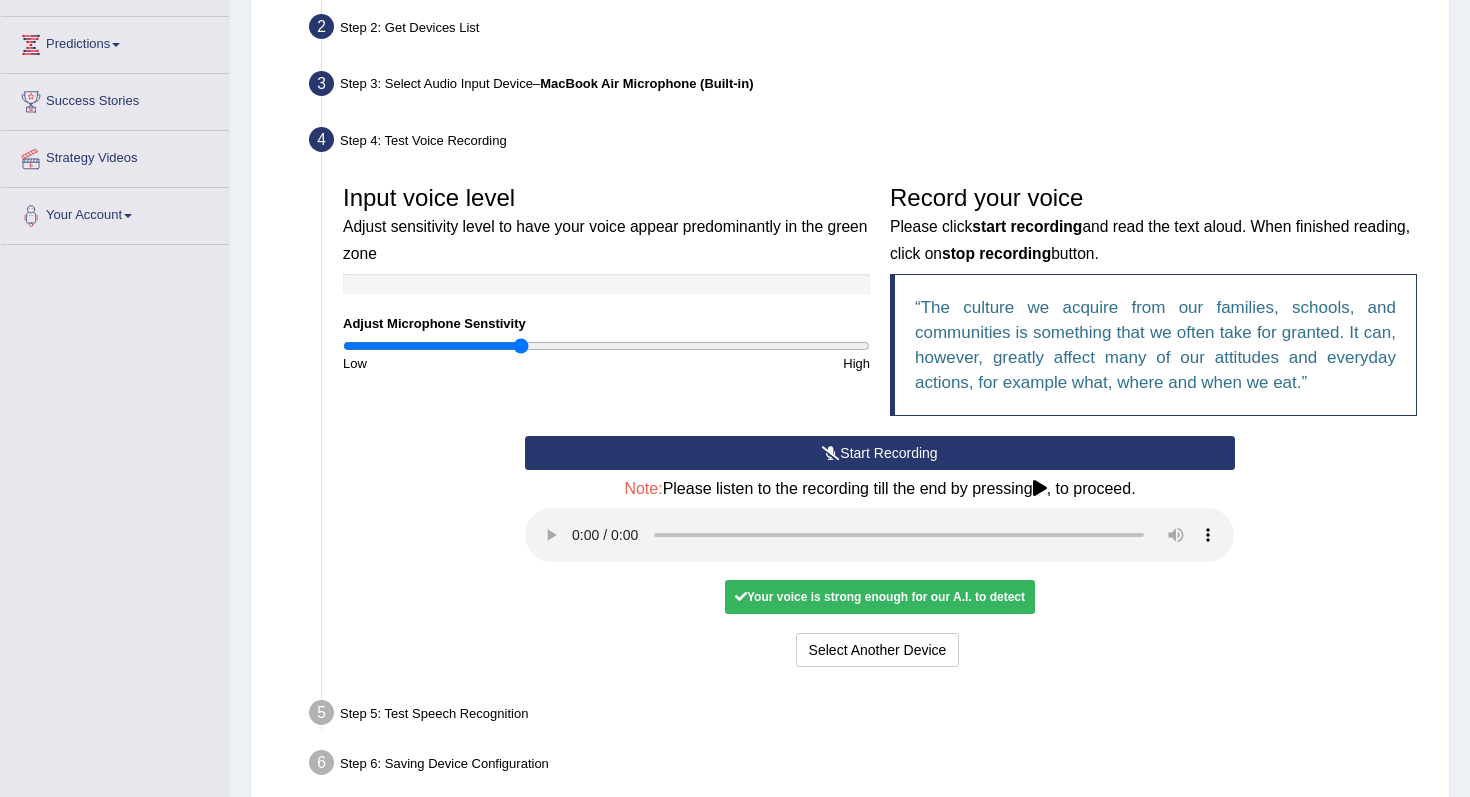 type 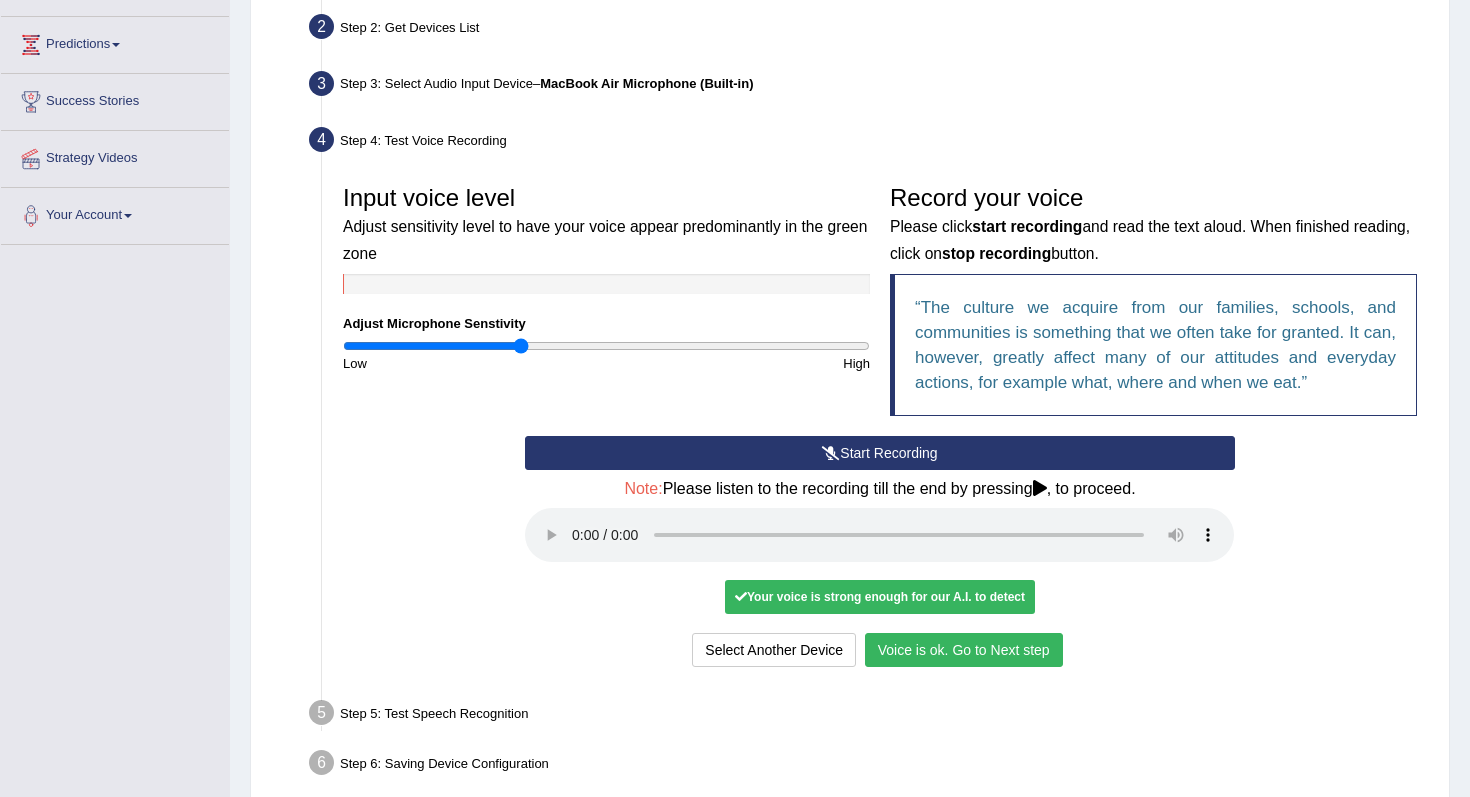click on "Voice is ok. Go to Next step" at bounding box center (964, 650) 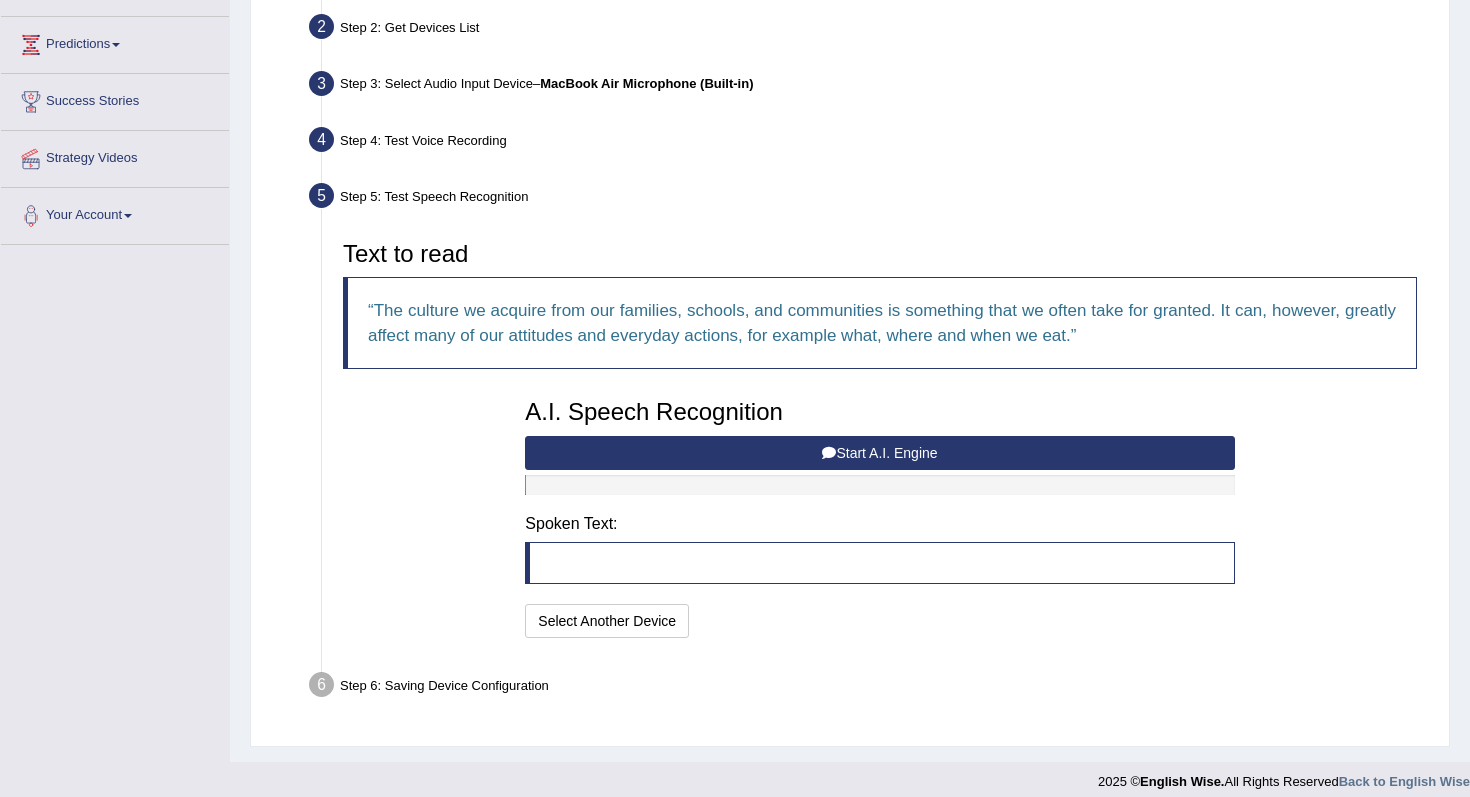 click on "Start A.I. Engine" at bounding box center (879, 453) 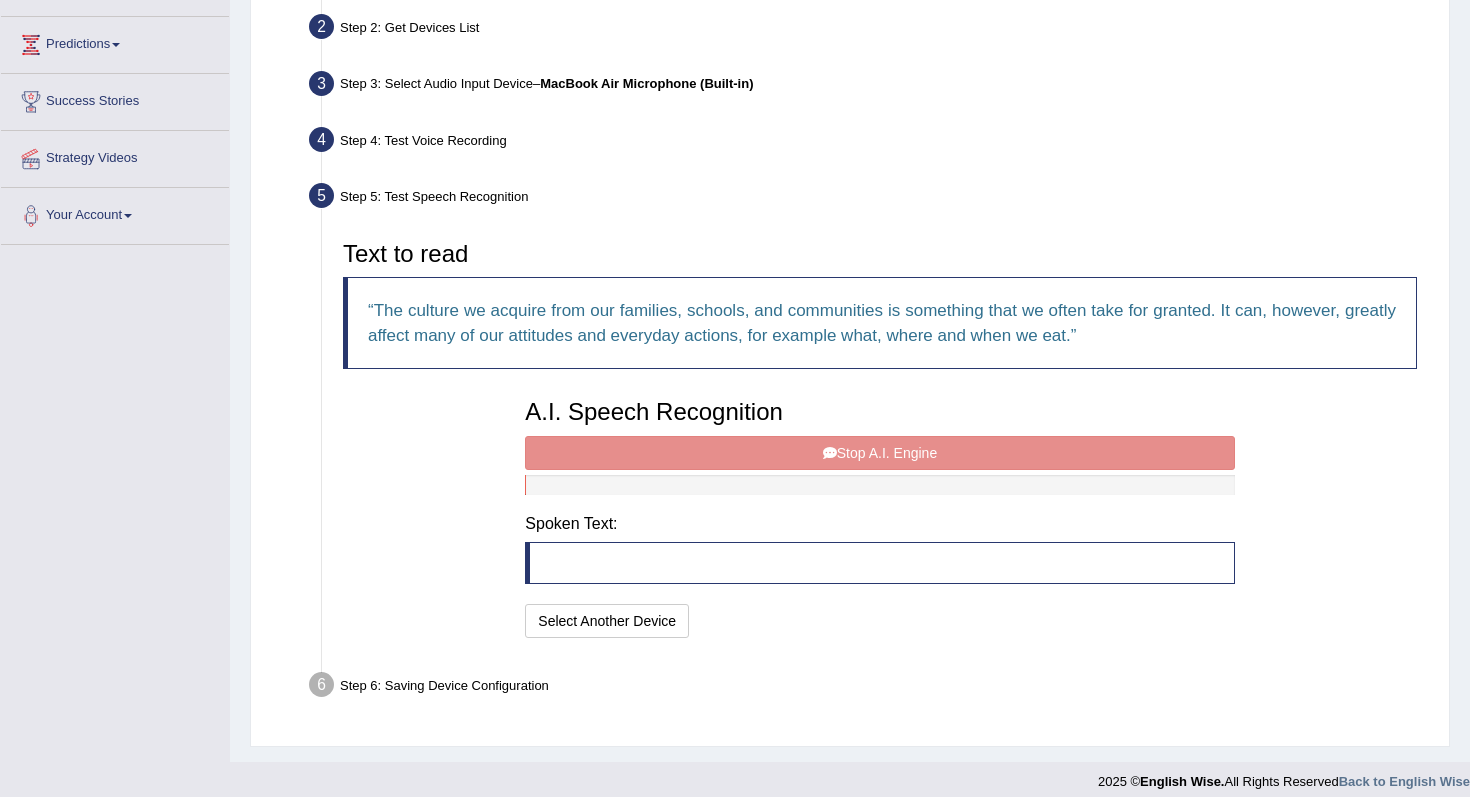 click on "A.I. Speech Recognition    Start A.I. Engine    Stop A.I. Engine     Note:  Please listen to the recording till the end by pressing  , to proceed.     Spoken Text:     I will practice without this feature   Select Another Device   Speech is ok. Go to Last step" at bounding box center (879, 516) 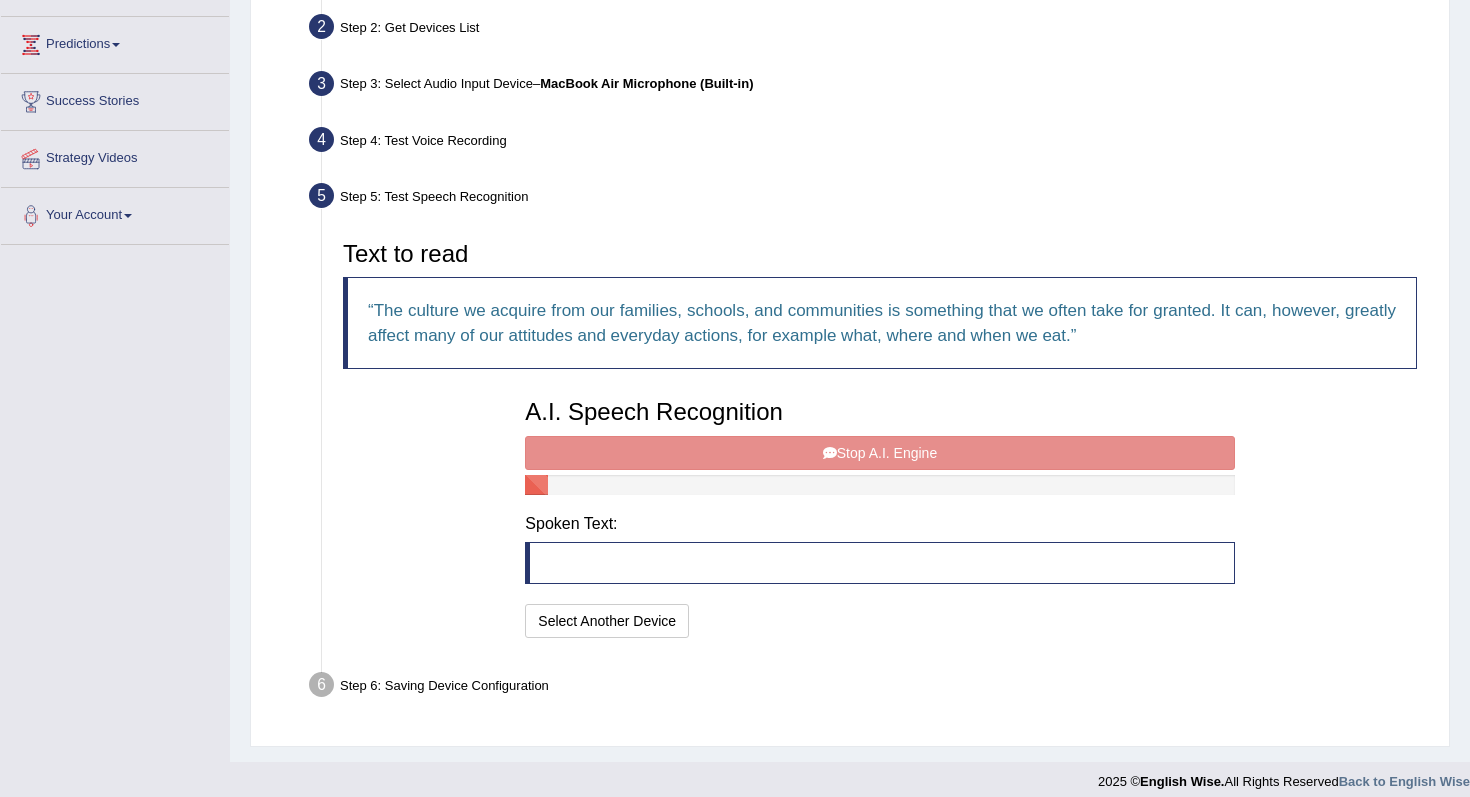 click on "A.I. Speech Recognition    Start A.I. Engine    Stop A.I. Engine     Note:  Please listen to the recording till the end by pressing  , to proceed.     Spoken Text:     I will practice without this feature   Select Another Device   Speech is ok. Go to Last step" at bounding box center [879, 516] 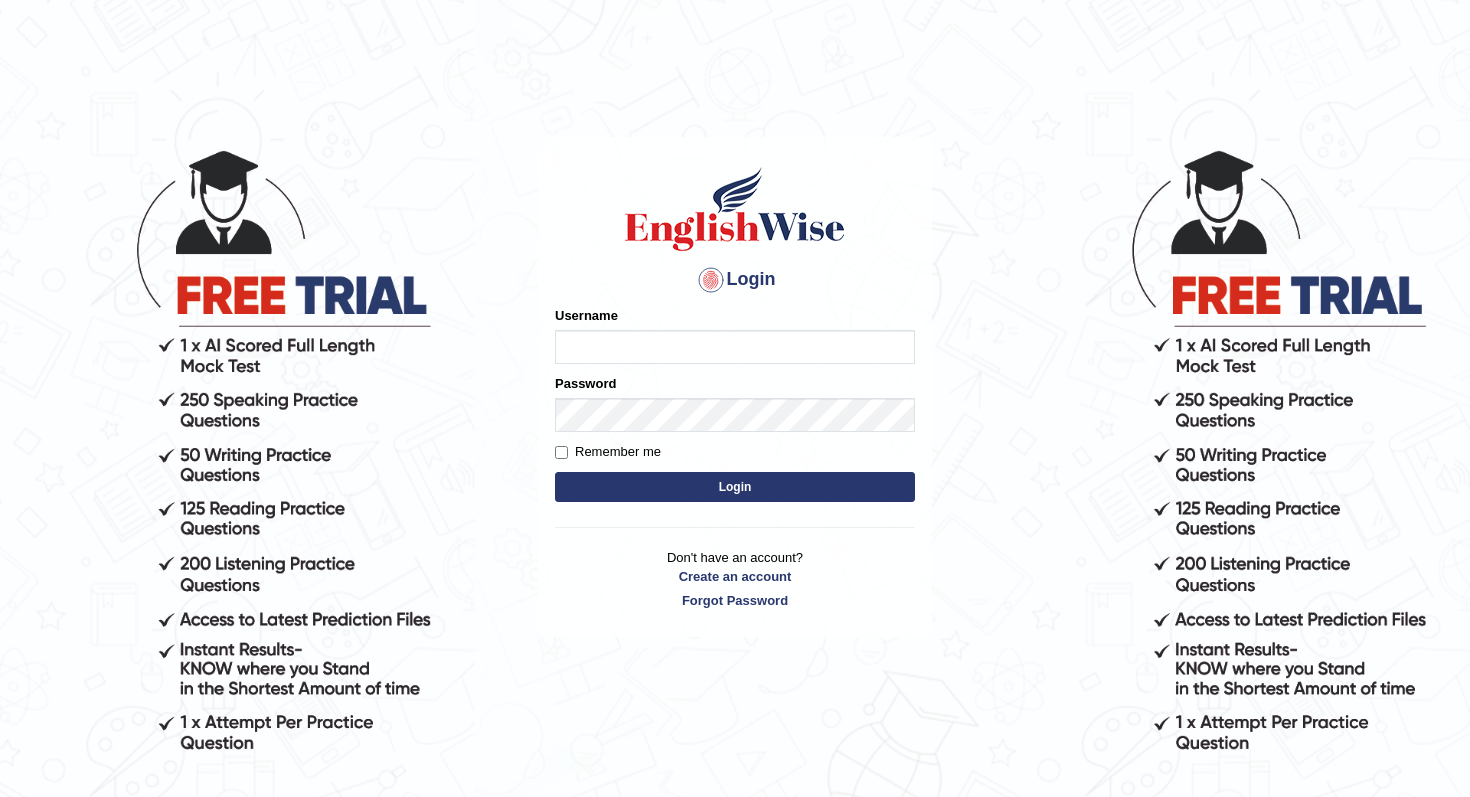 scroll, scrollTop: 0, scrollLeft: 0, axis: both 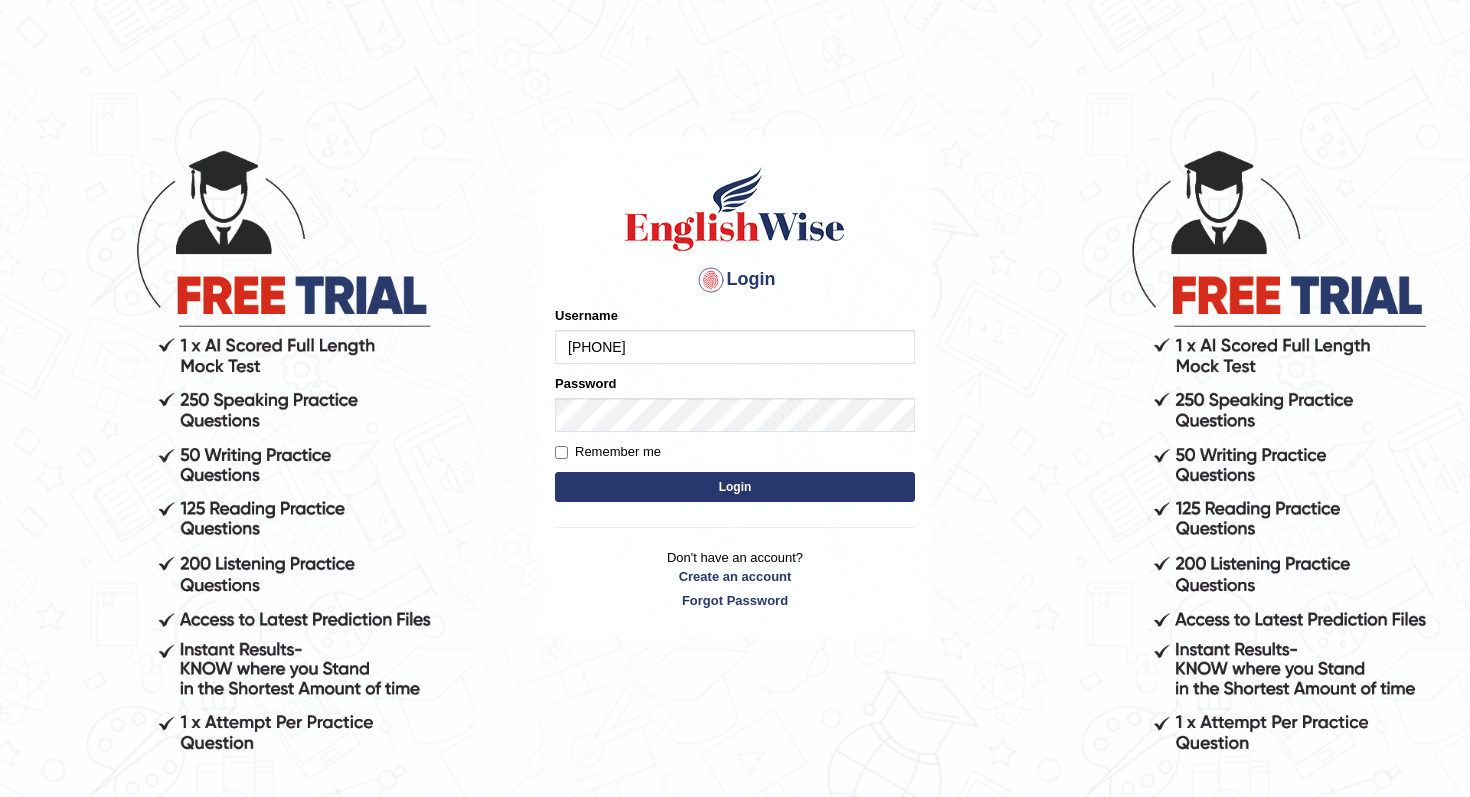 click on "Login" at bounding box center (735, 487) 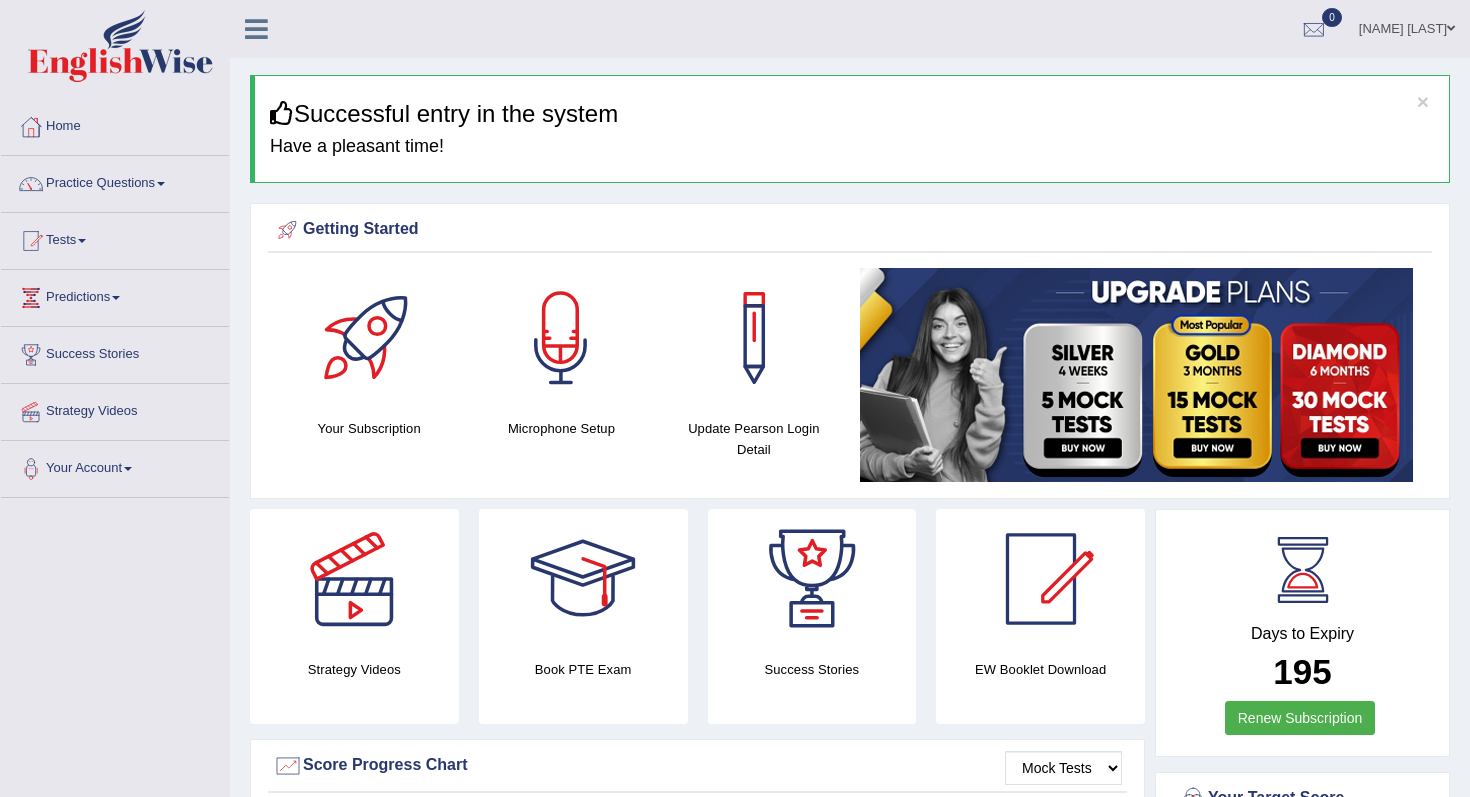 scroll, scrollTop: 0, scrollLeft: 0, axis: both 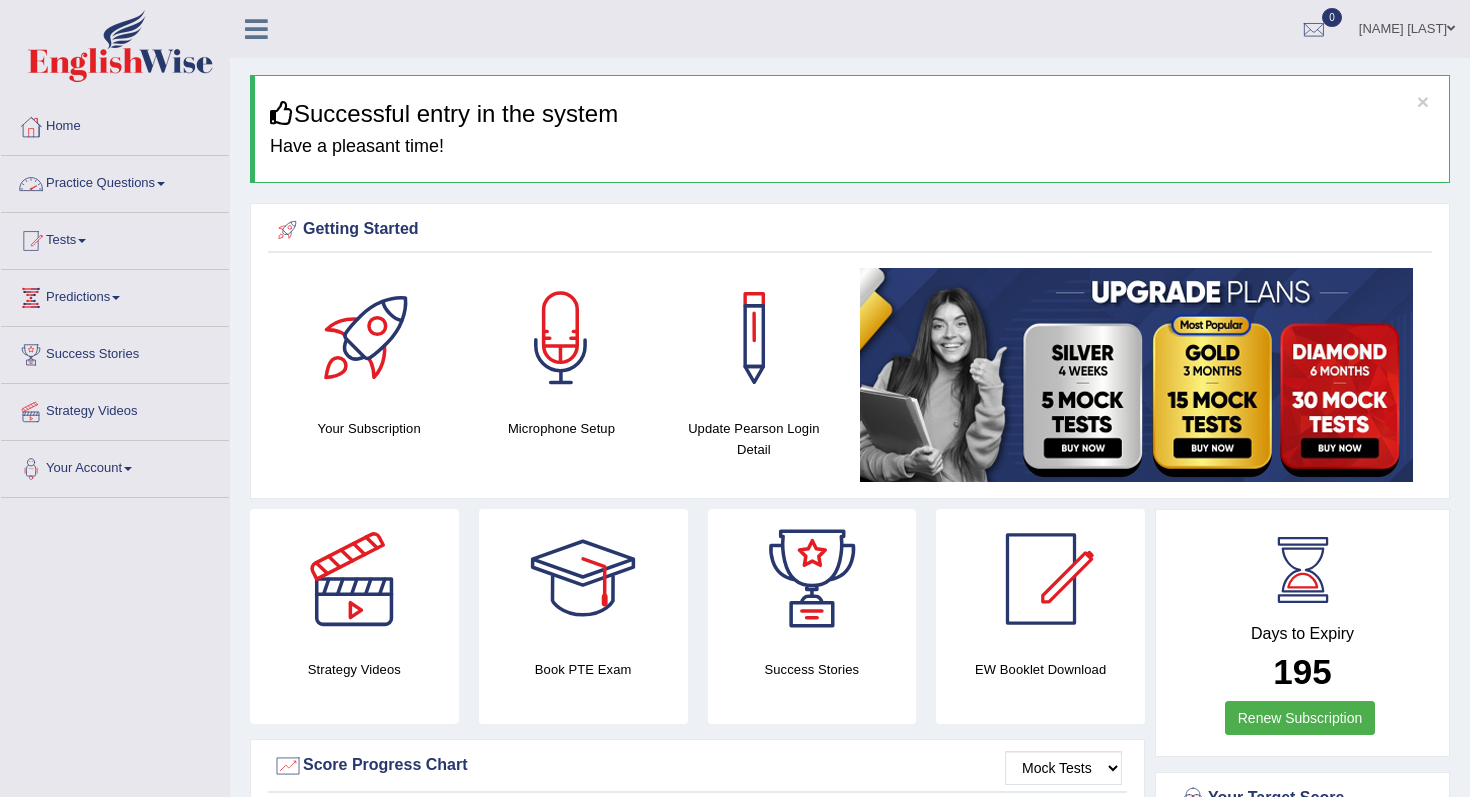 click on "Practice Questions" at bounding box center [115, 181] 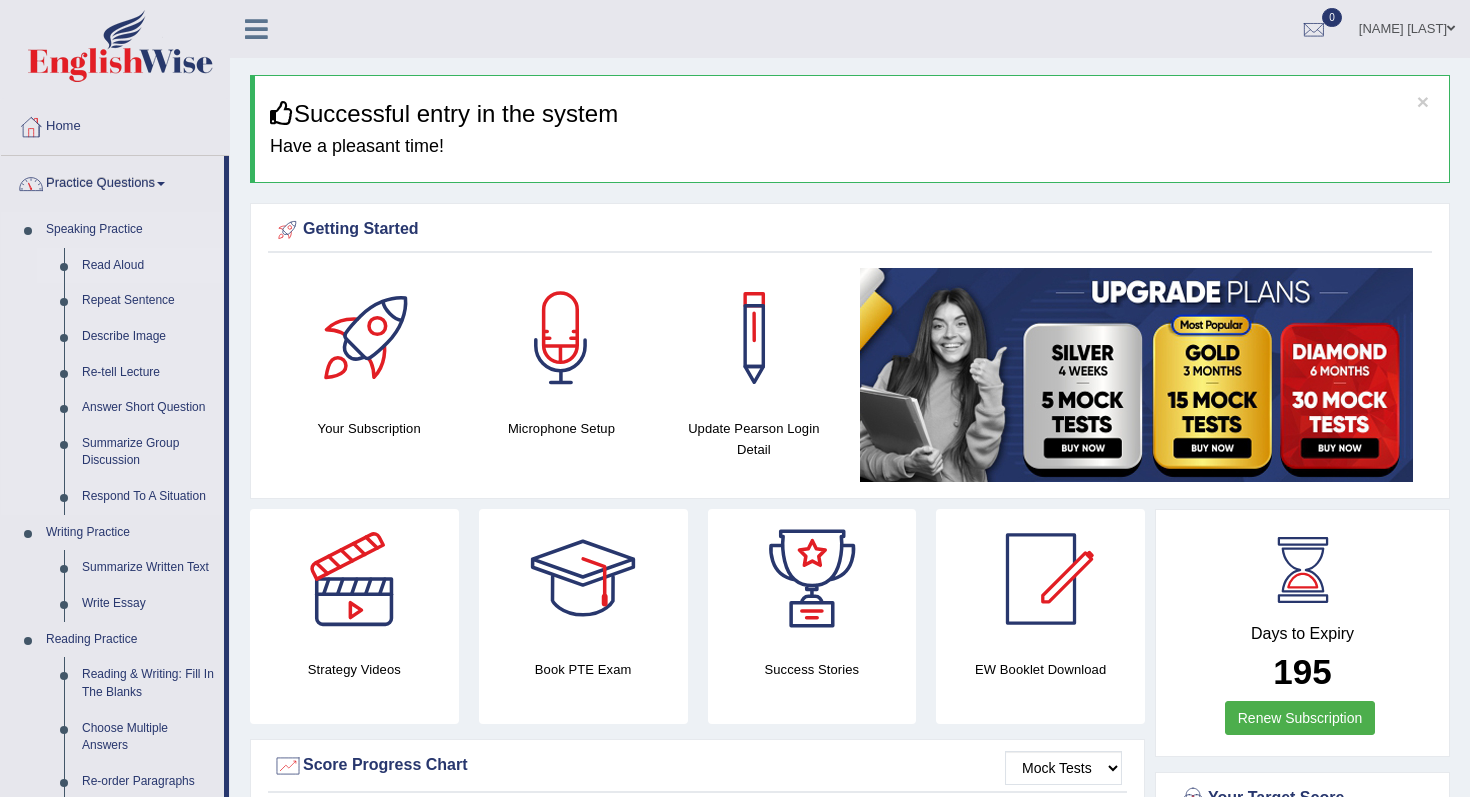 click on "Read Aloud" at bounding box center (148, 266) 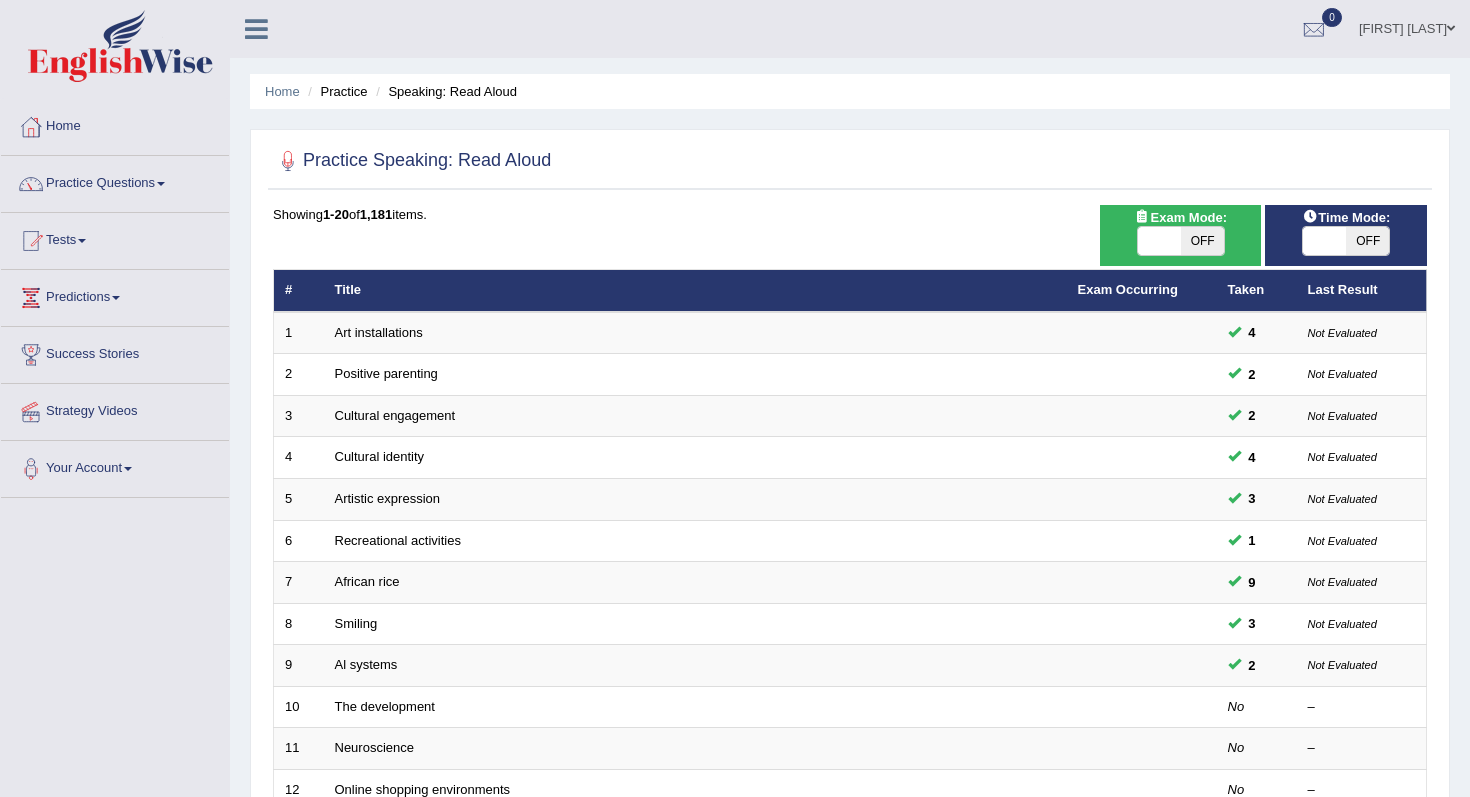 scroll, scrollTop: 0, scrollLeft: 0, axis: both 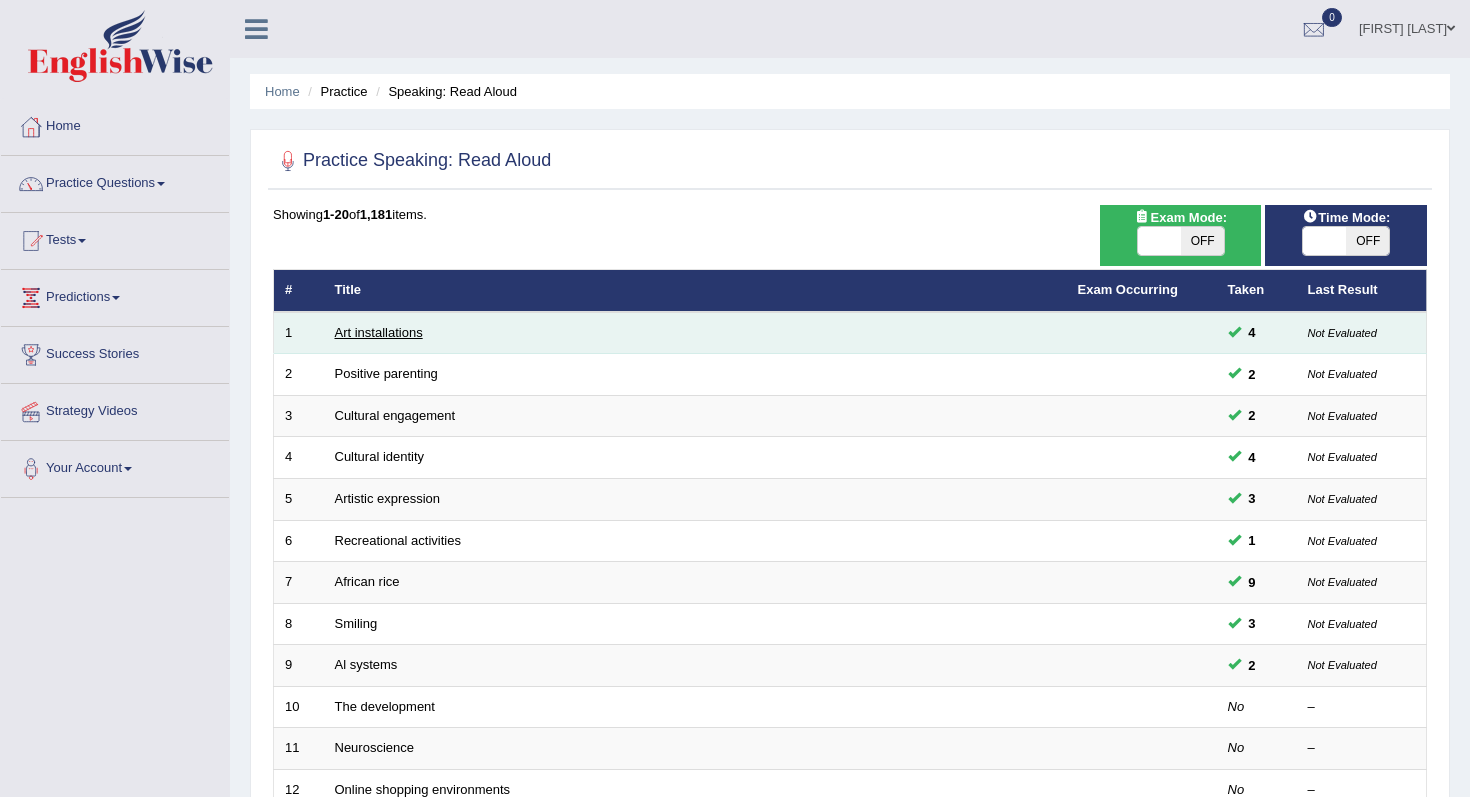 click on "Art installations" at bounding box center [379, 332] 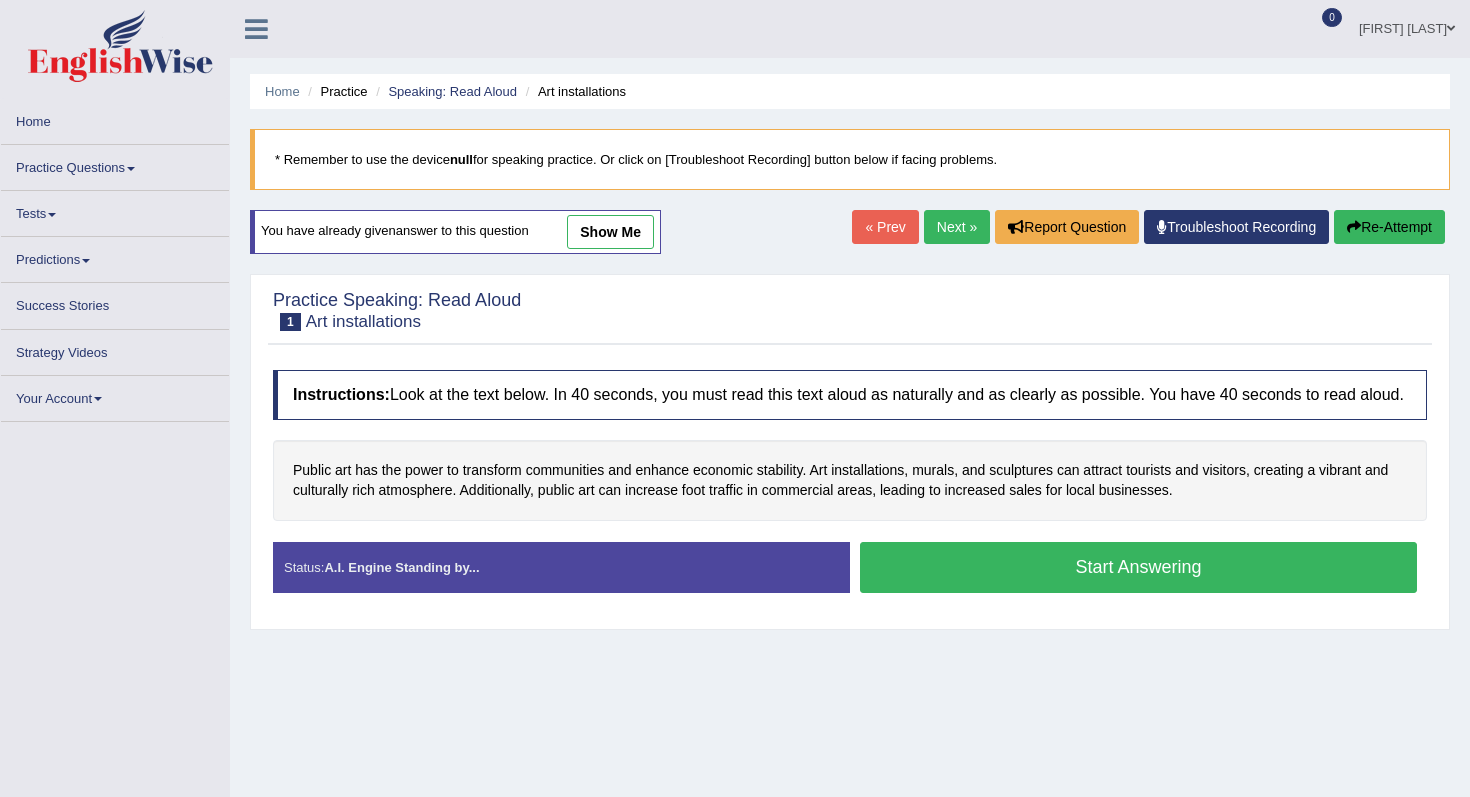 scroll, scrollTop: 0, scrollLeft: 0, axis: both 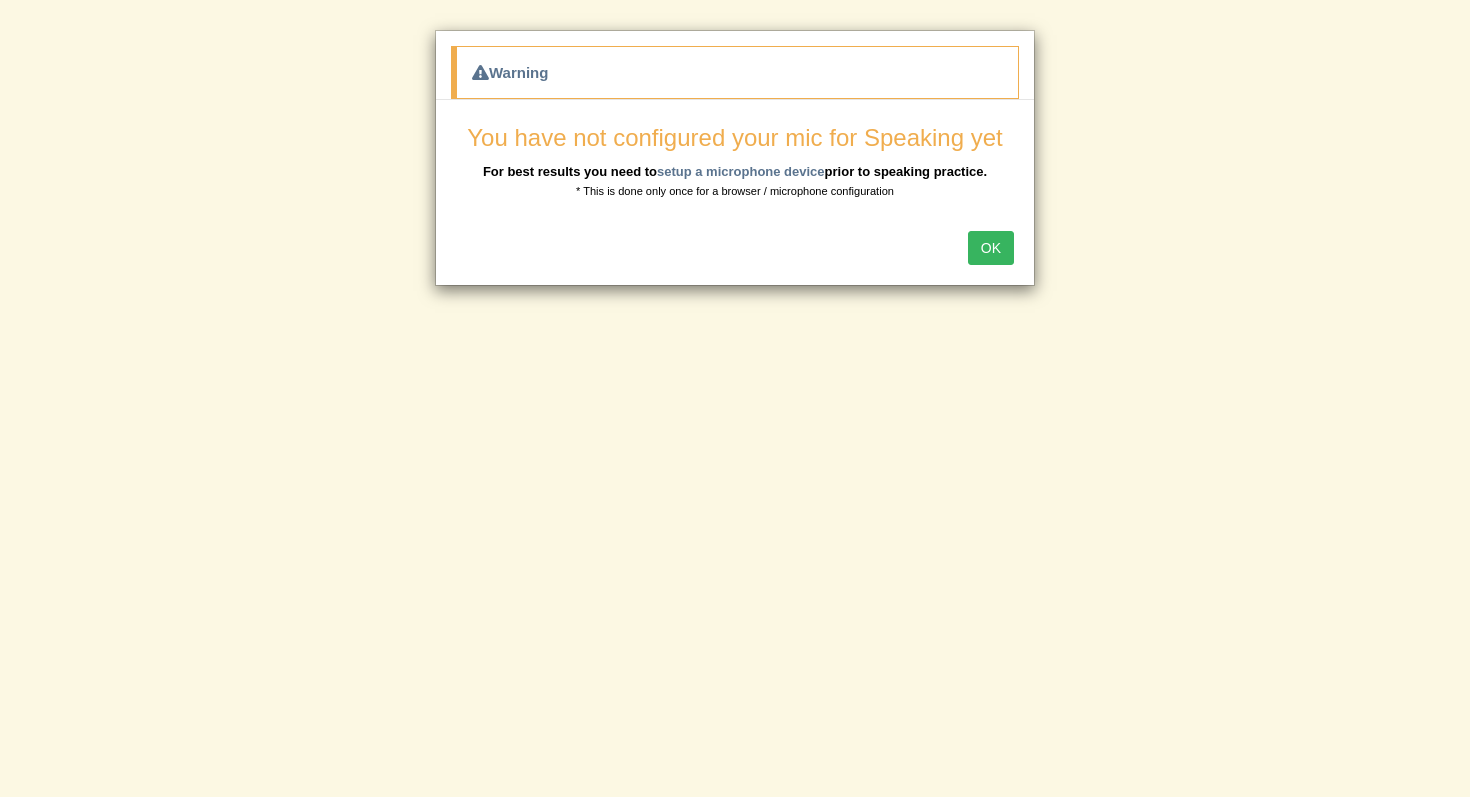 click on "OK" at bounding box center [991, 248] 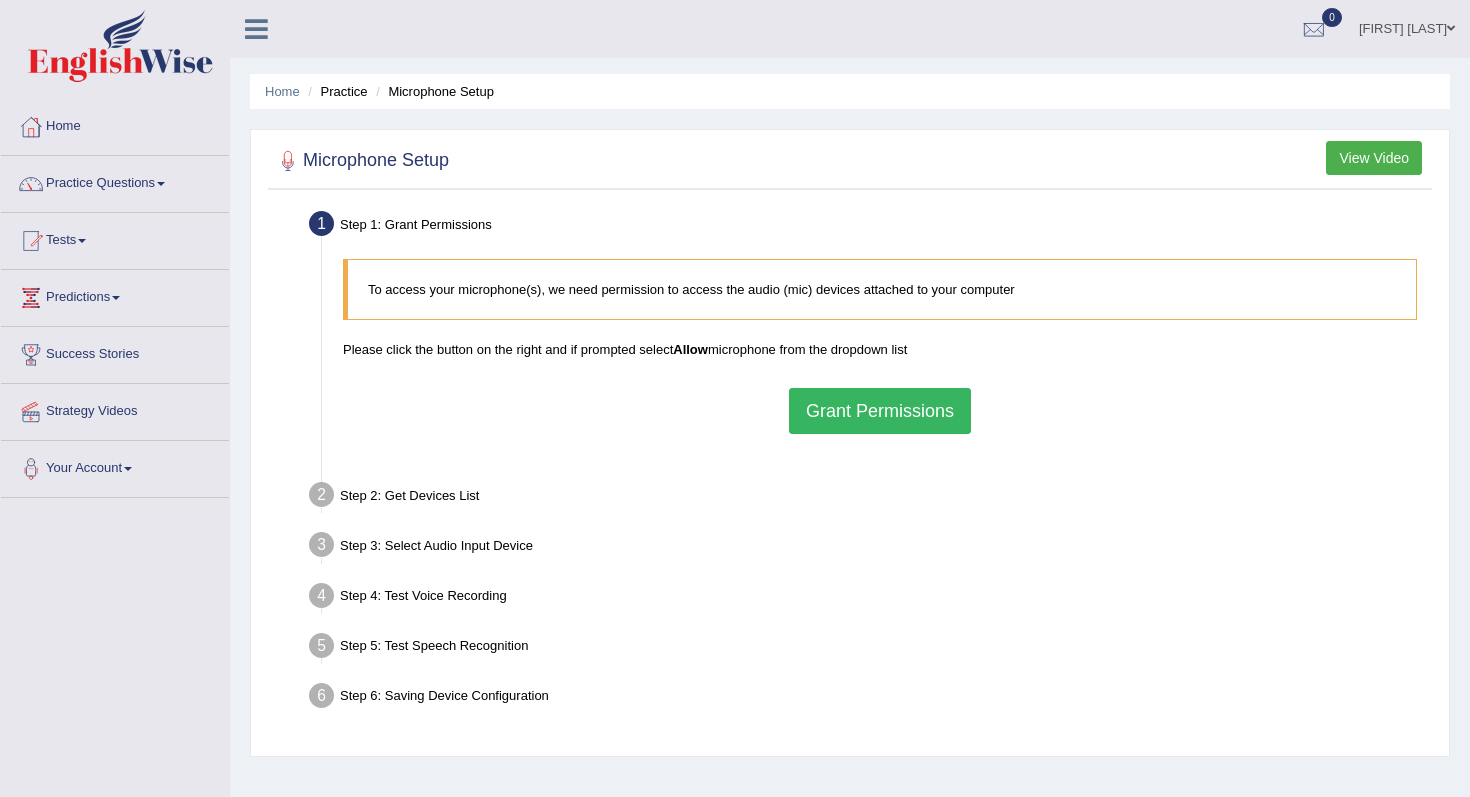 scroll, scrollTop: 0, scrollLeft: 0, axis: both 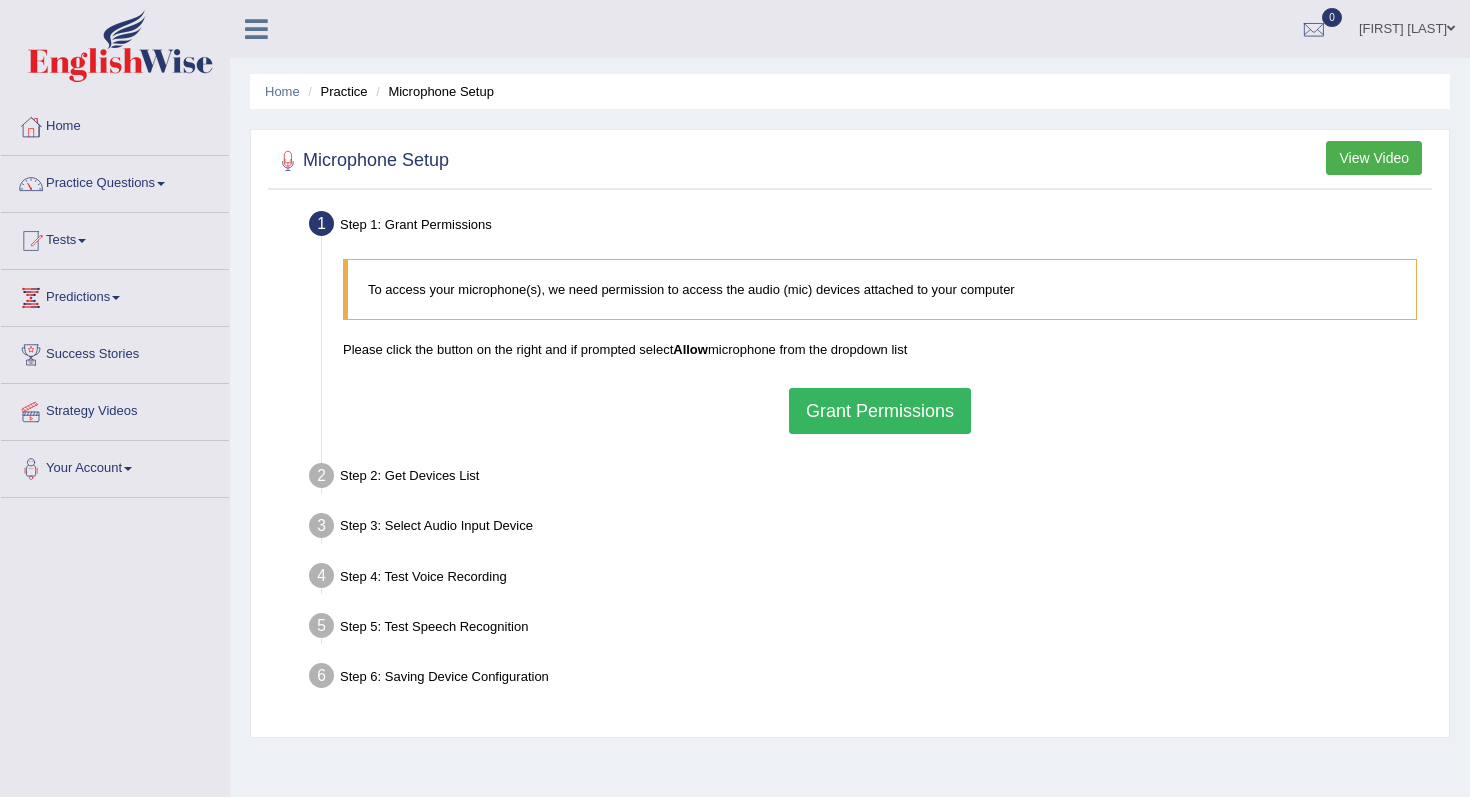 click on "Grant Permissions" at bounding box center [880, 411] 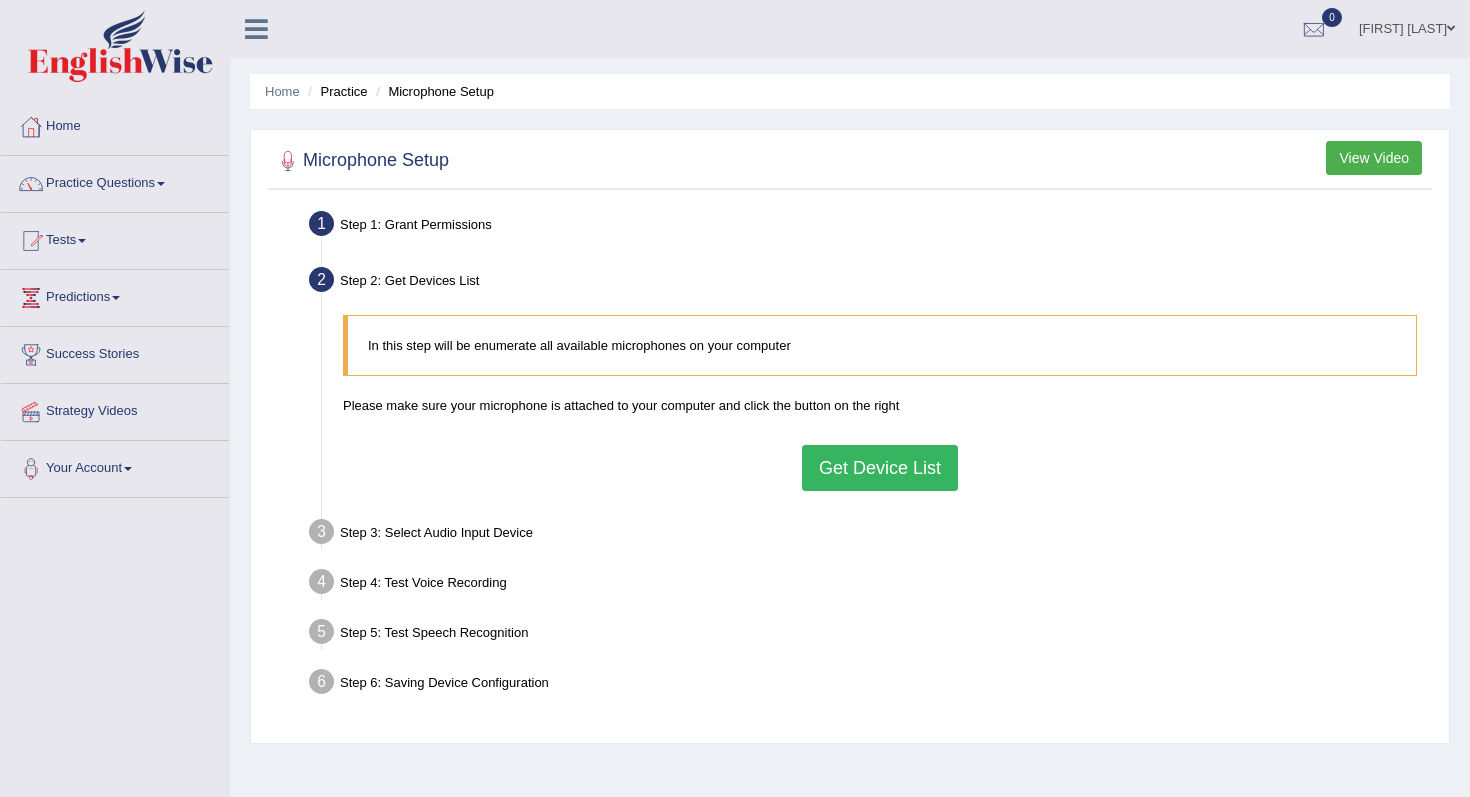 click on "Get Device List" at bounding box center [880, 468] 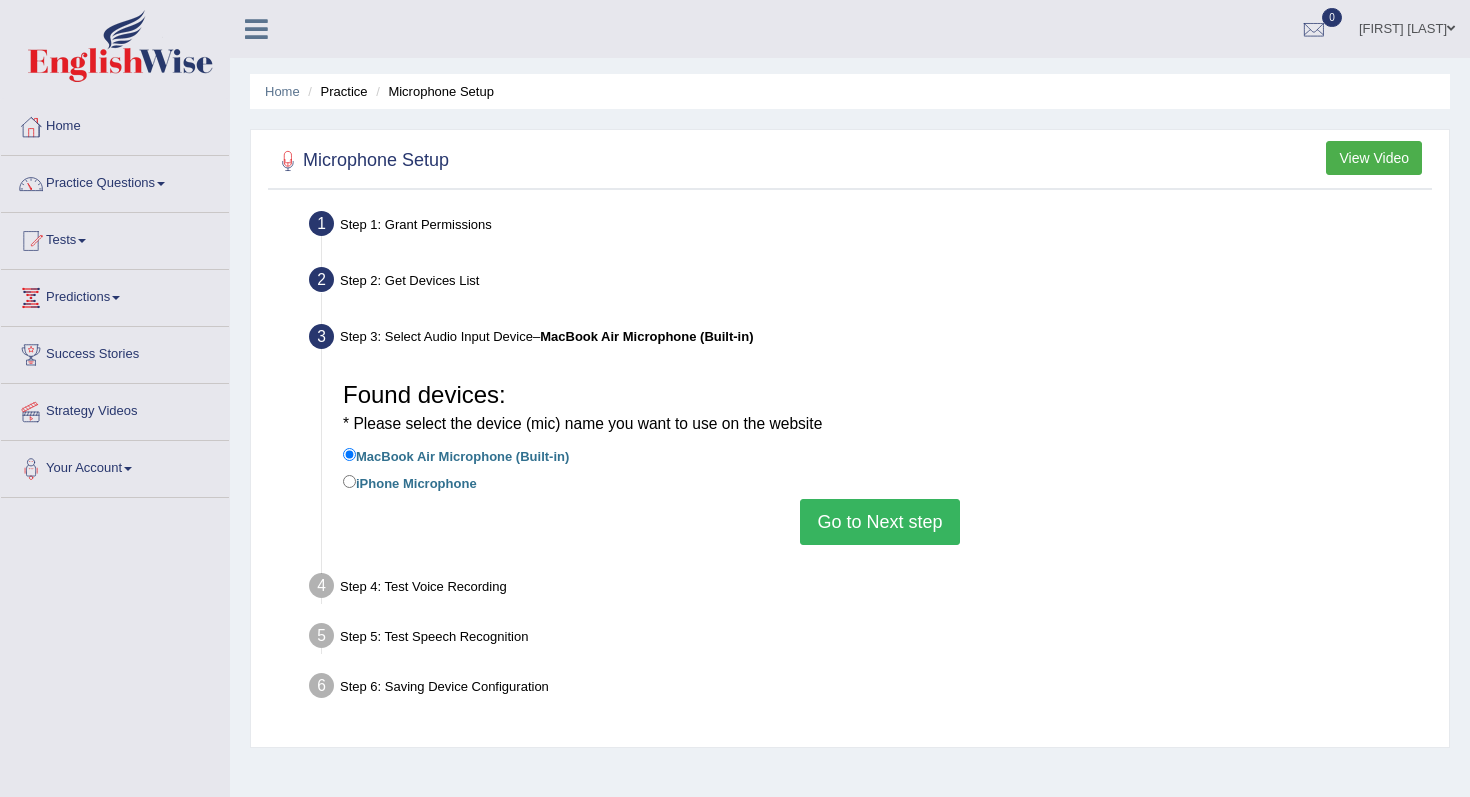 click on "Go to Next step" at bounding box center (879, 522) 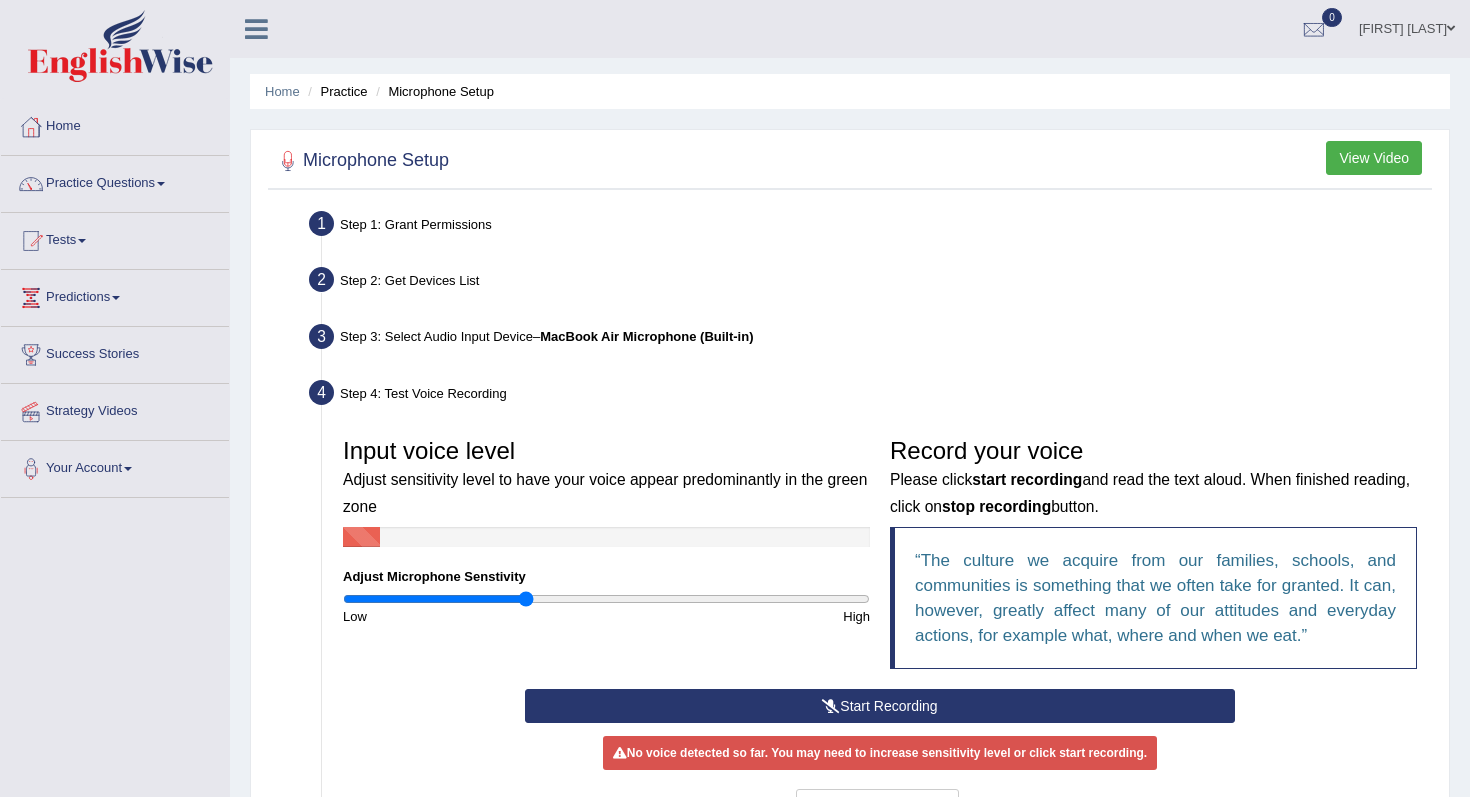type on "0.7" 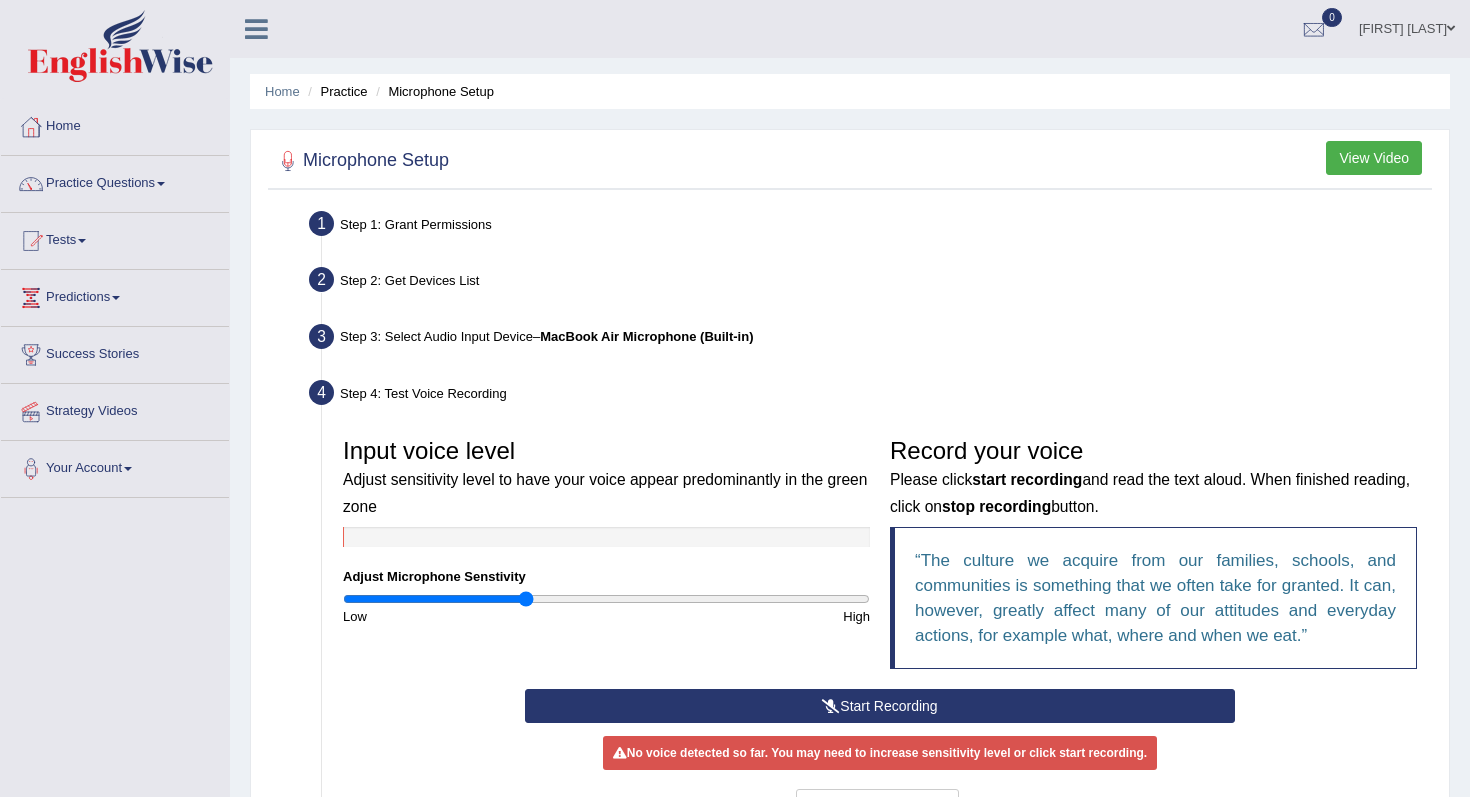 click on "Start Recording" at bounding box center [879, 706] 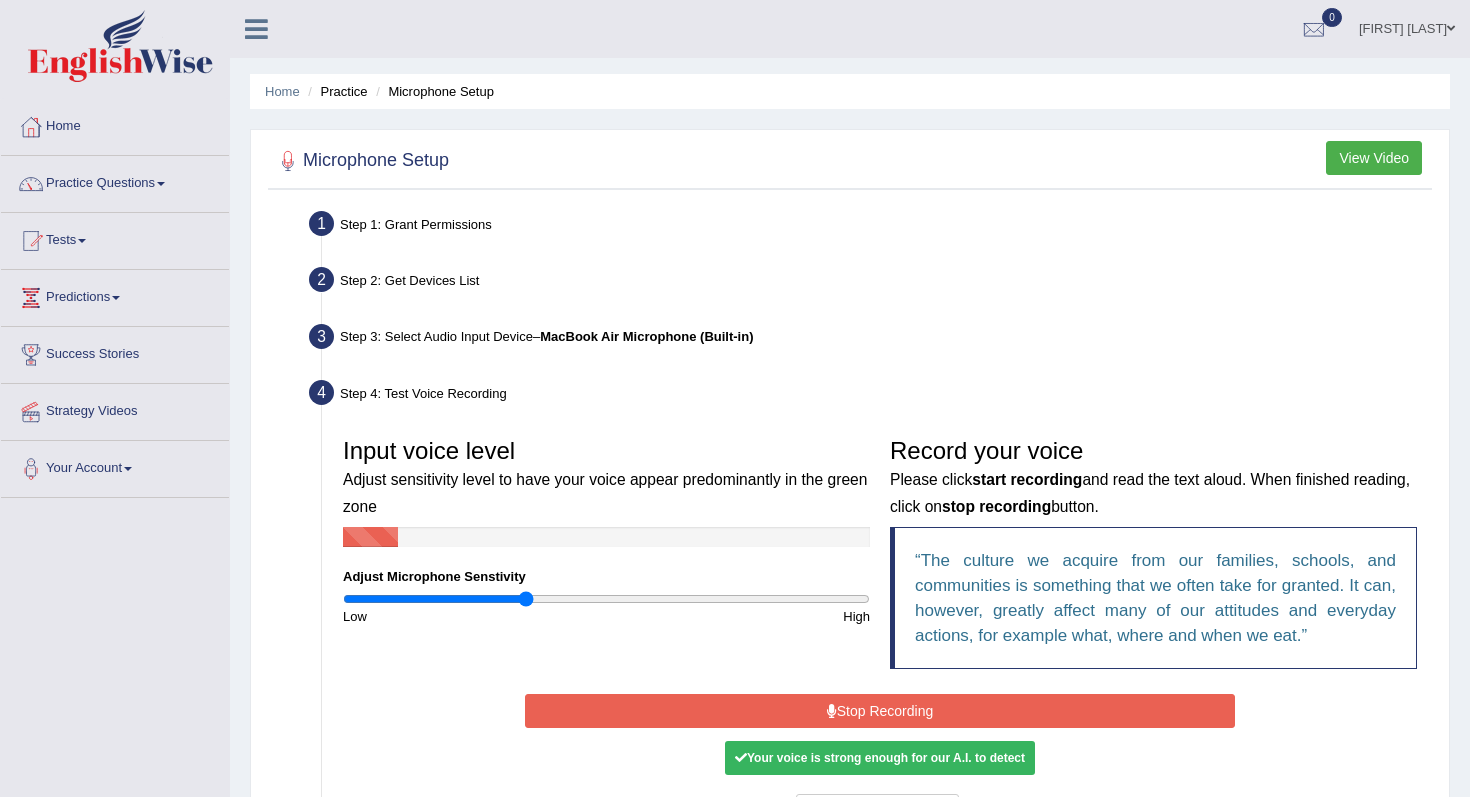 click on "Stop Recording" at bounding box center (879, 711) 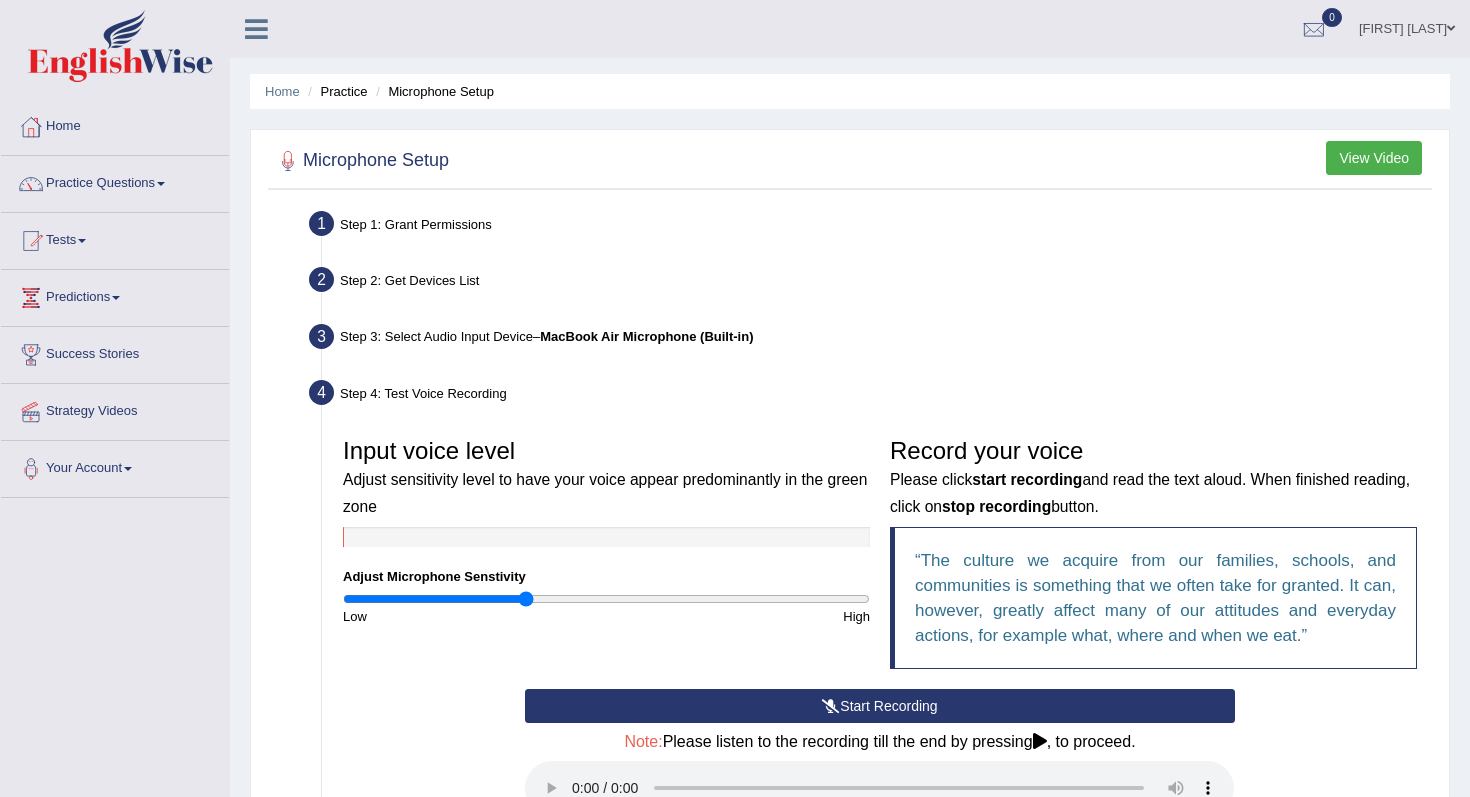 scroll, scrollTop: 165, scrollLeft: 0, axis: vertical 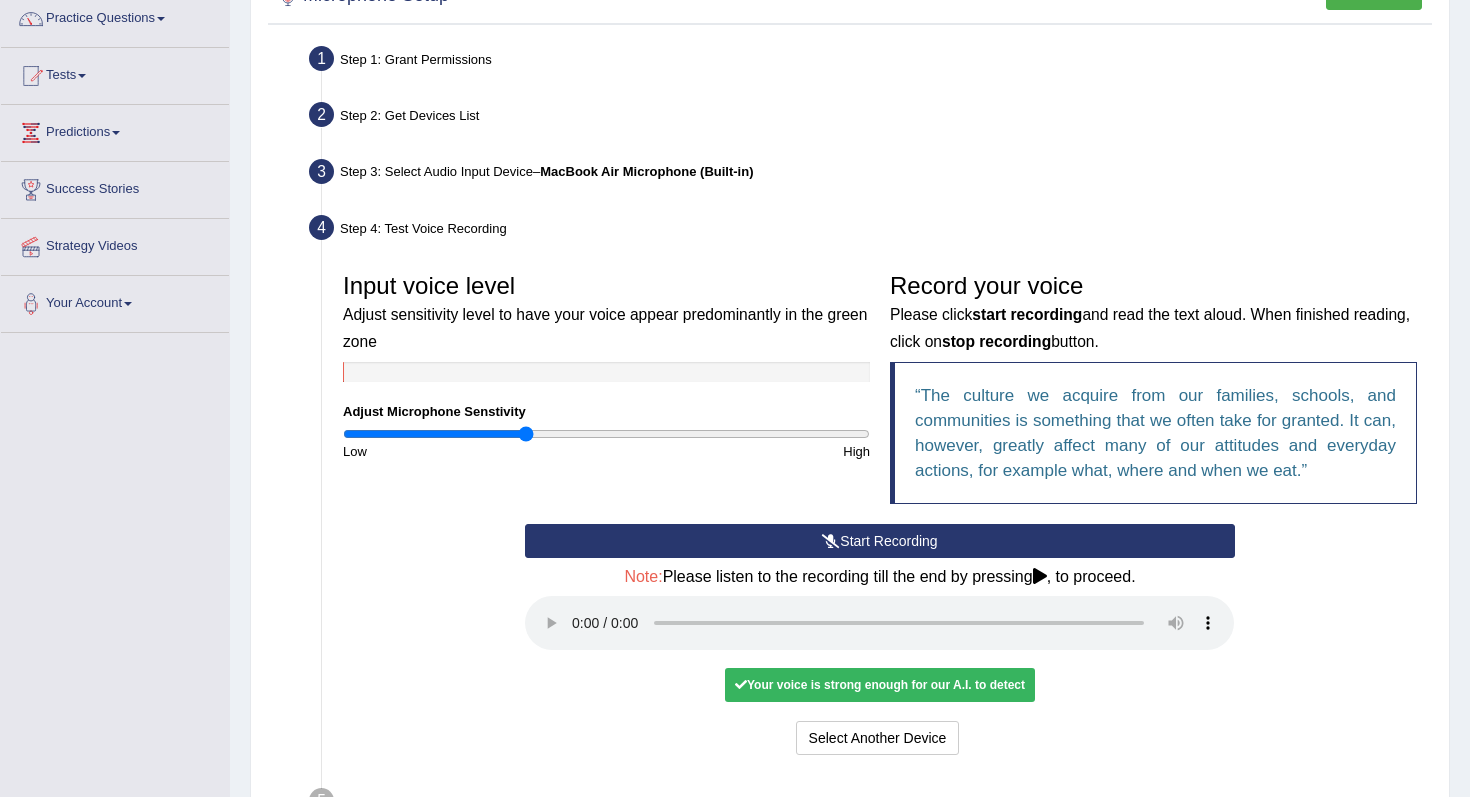type 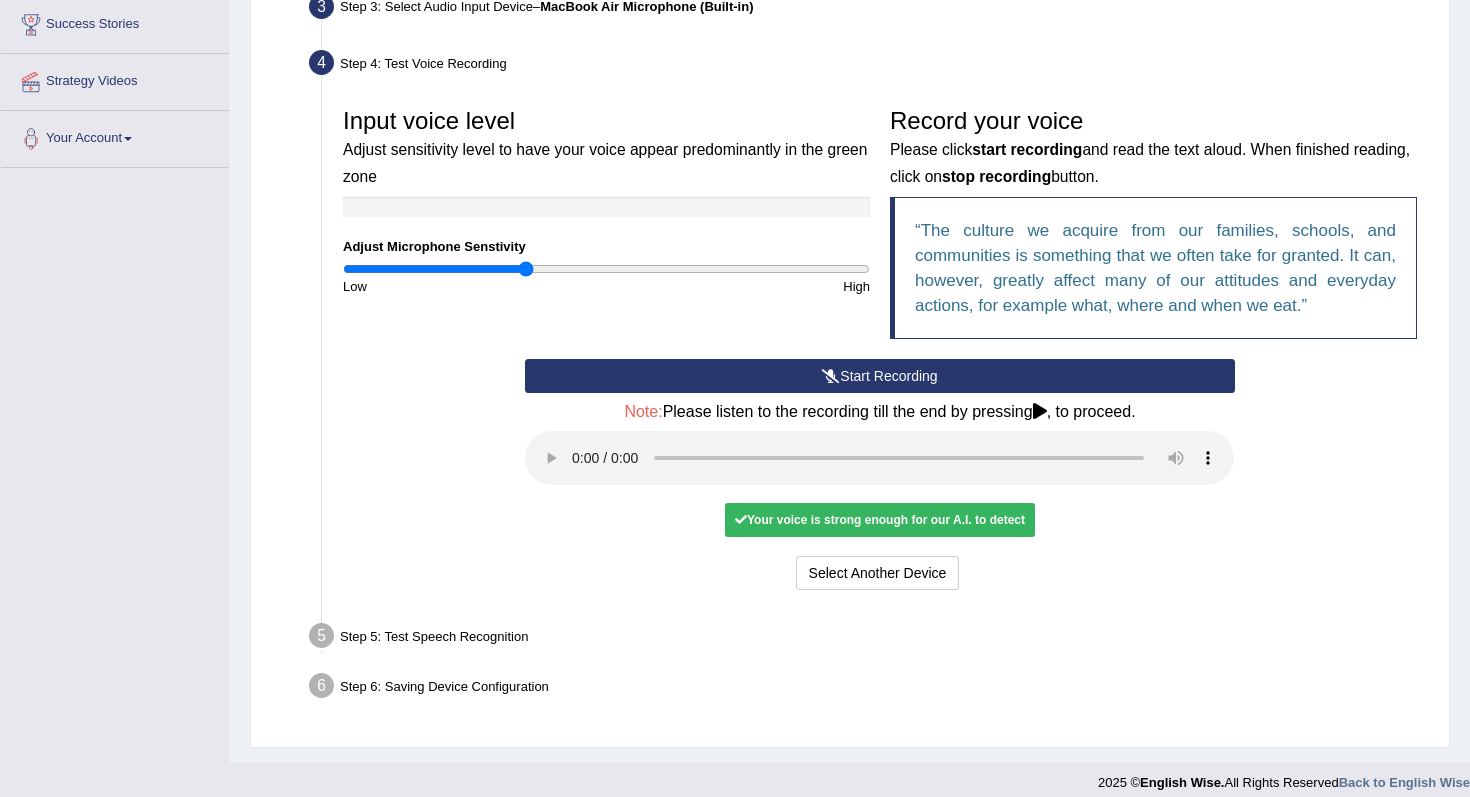 scroll, scrollTop: 346, scrollLeft: 0, axis: vertical 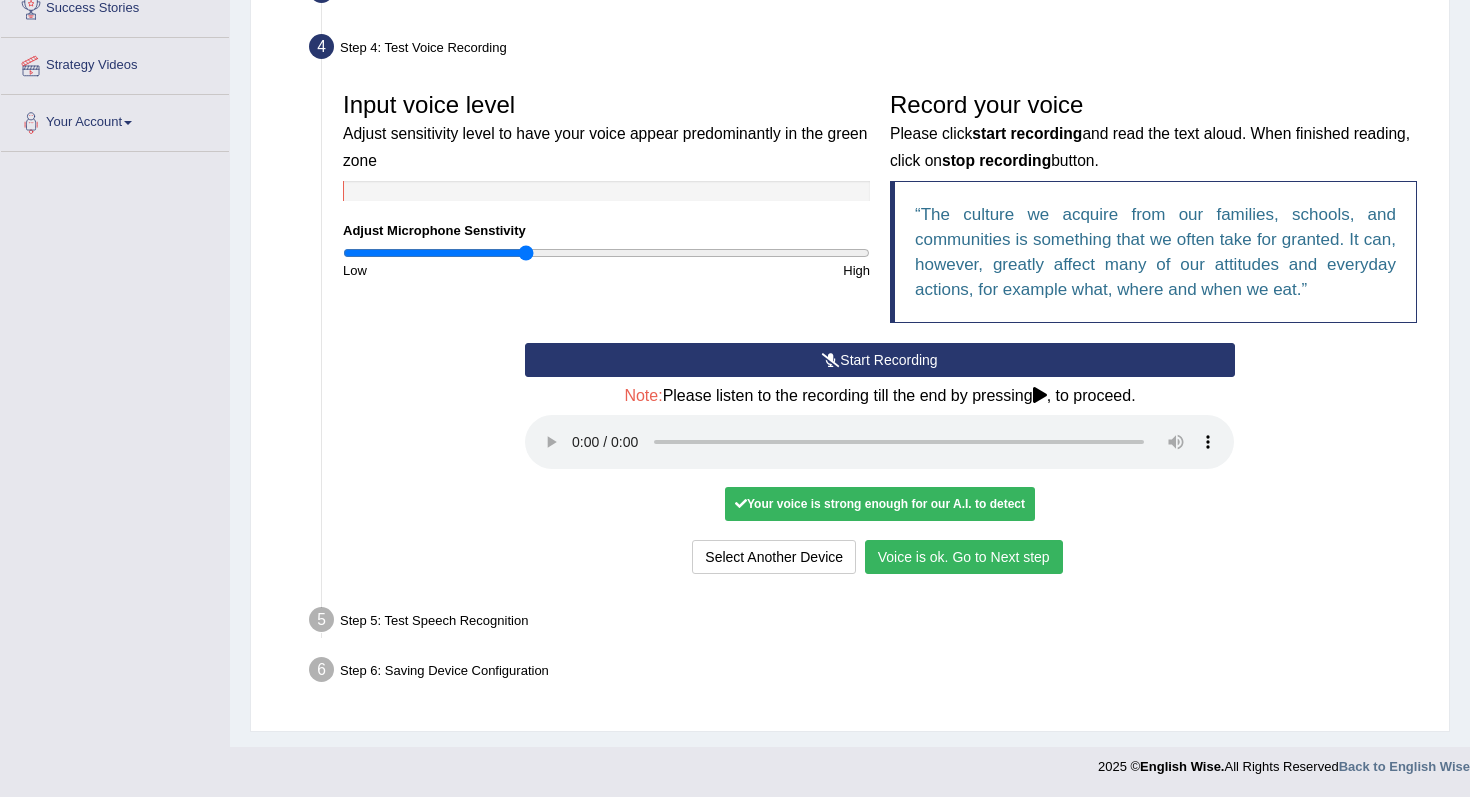 click on "Voice is ok. Go to Next step" at bounding box center (964, 557) 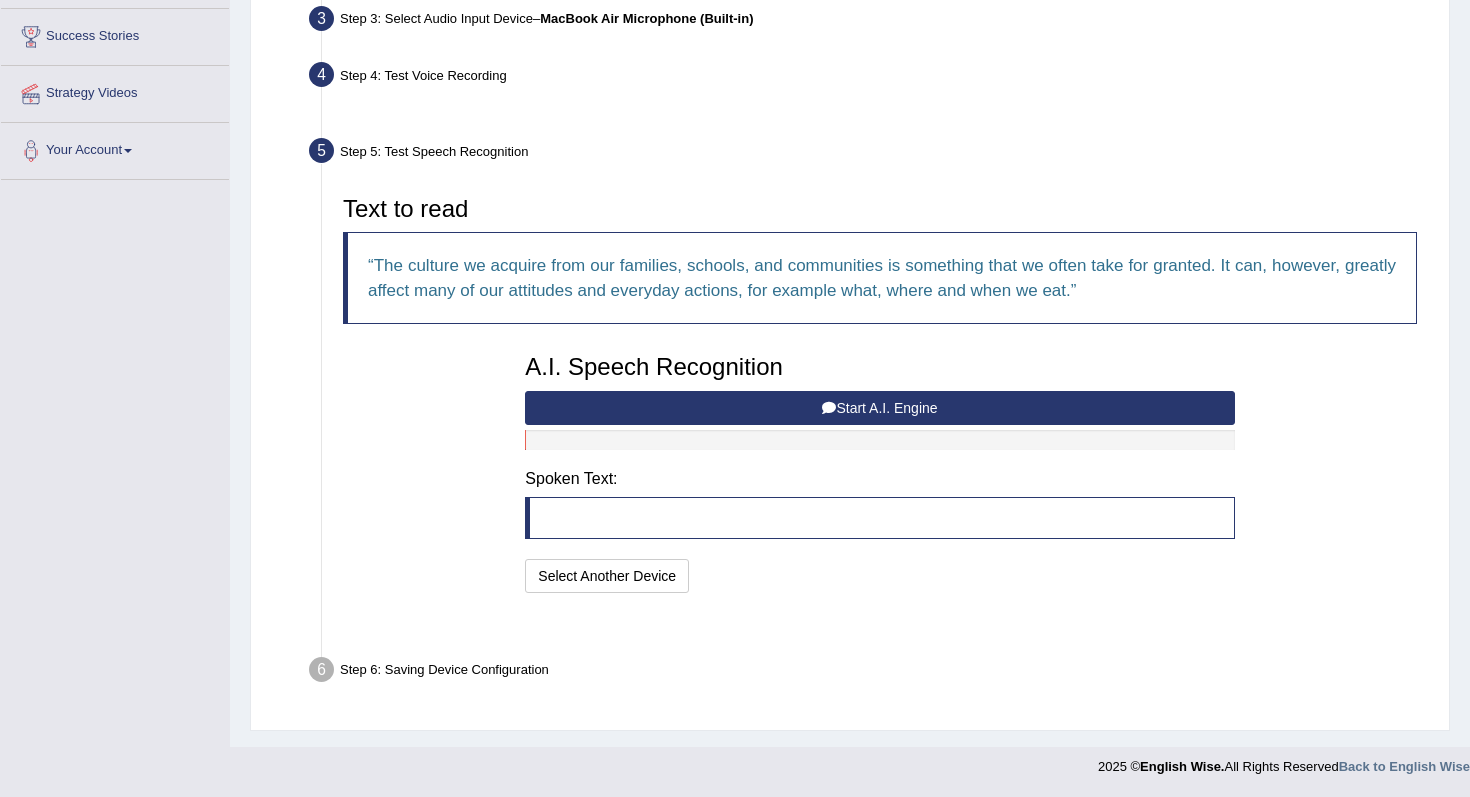 scroll, scrollTop: 268, scrollLeft: 0, axis: vertical 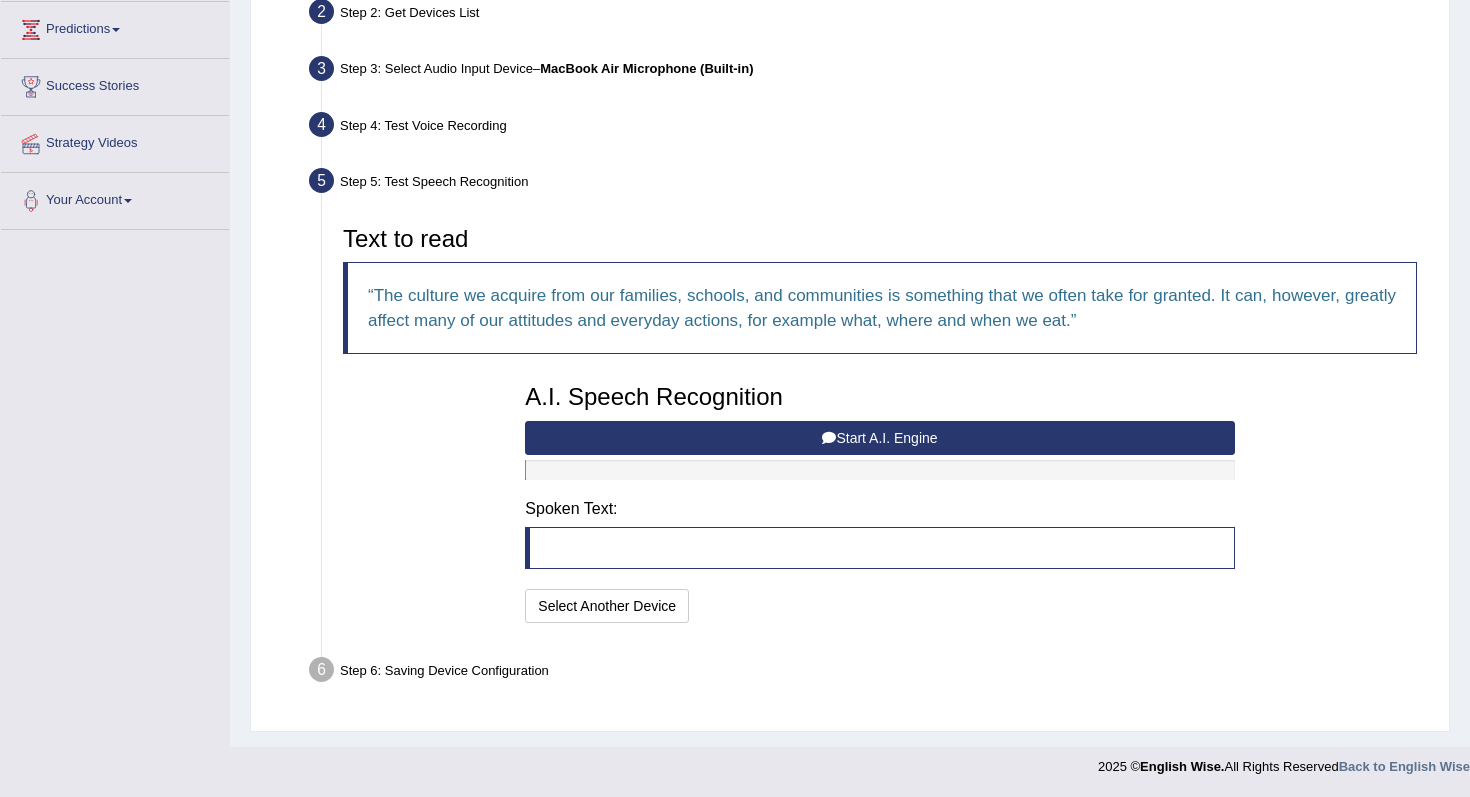 click on "Start A.I. Engine" at bounding box center [879, 438] 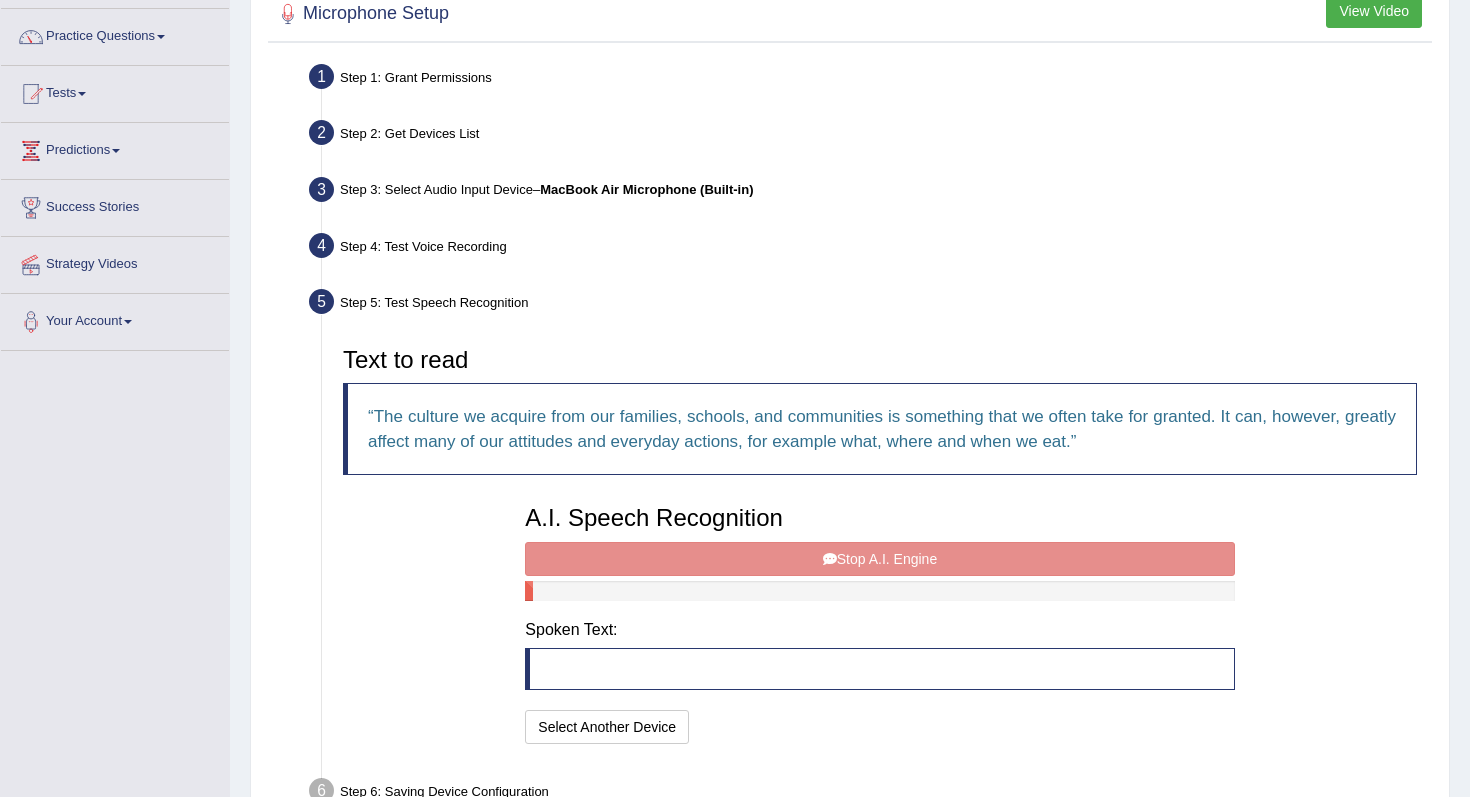 scroll, scrollTop: 212, scrollLeft: 0, axis: vertical 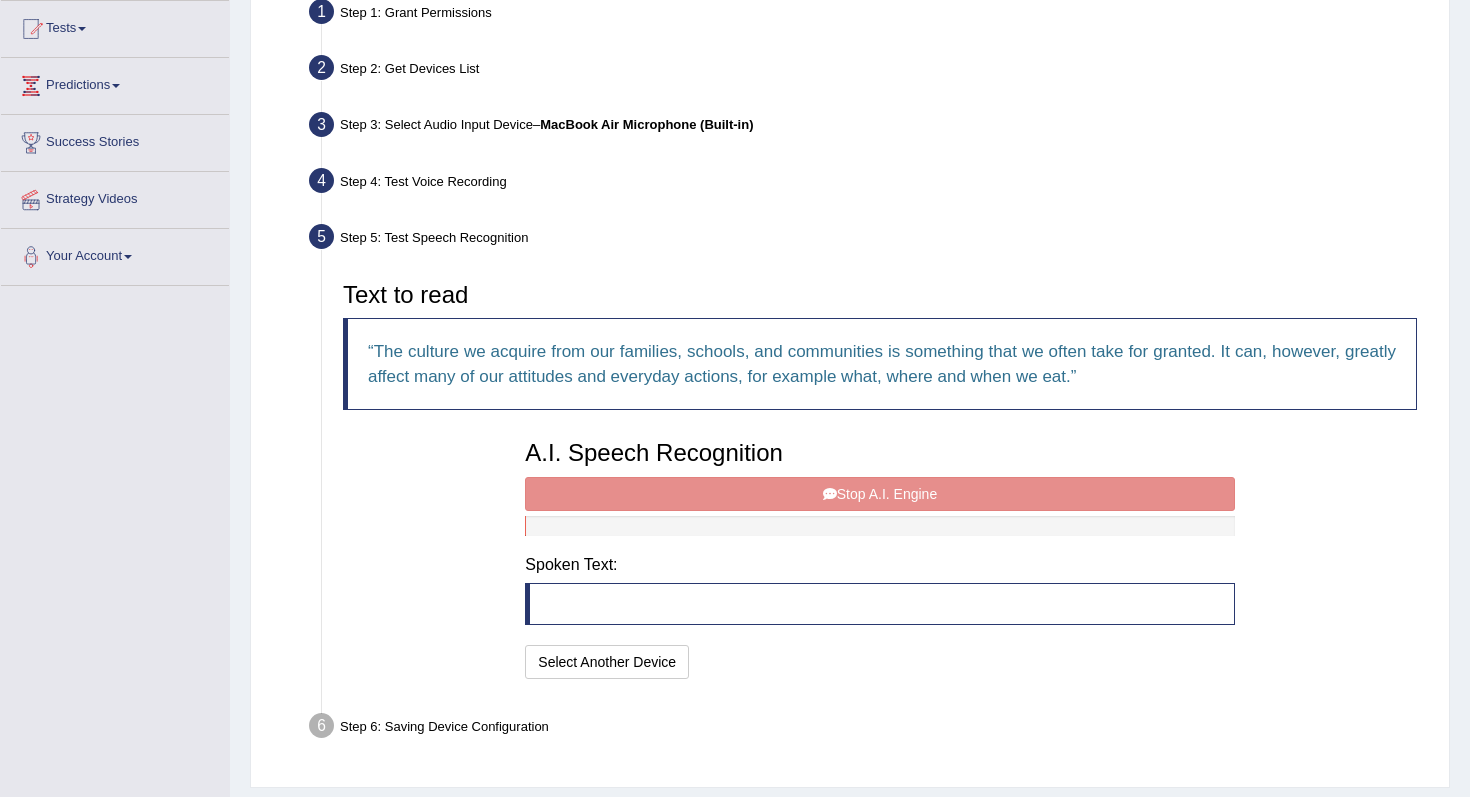 click on "A.I. Speech Recognition    Start A.I. Engine    Stop A.I. Engine     Note:  Please listen to the recording till the end by pressing  , to proceed.     Spoken Text:     I will practice without this feature   Select Another Device   Speech is ok. Go to Last step" at bounding box center [879, 557] 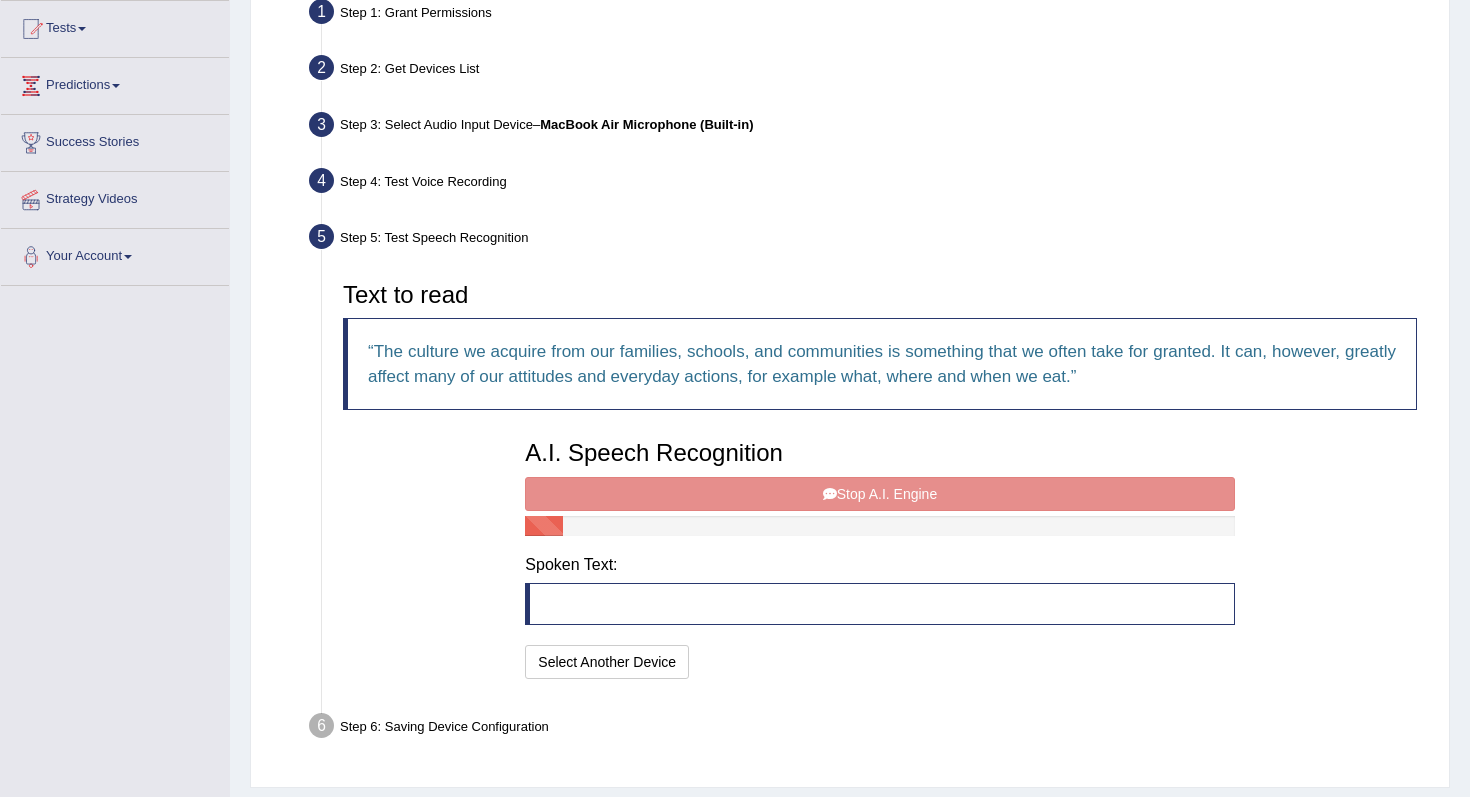 click on "A.I. Speech Recognition    Start A.I. Engine    Stop A.I. Engine     Note:  Please listen to the recording till the end by pressing  , to proceed.     Spoken Text:     I will practice without this feature   Select Another Device   Speech is ok. Go to Last step" at bounding box center (879, 557) 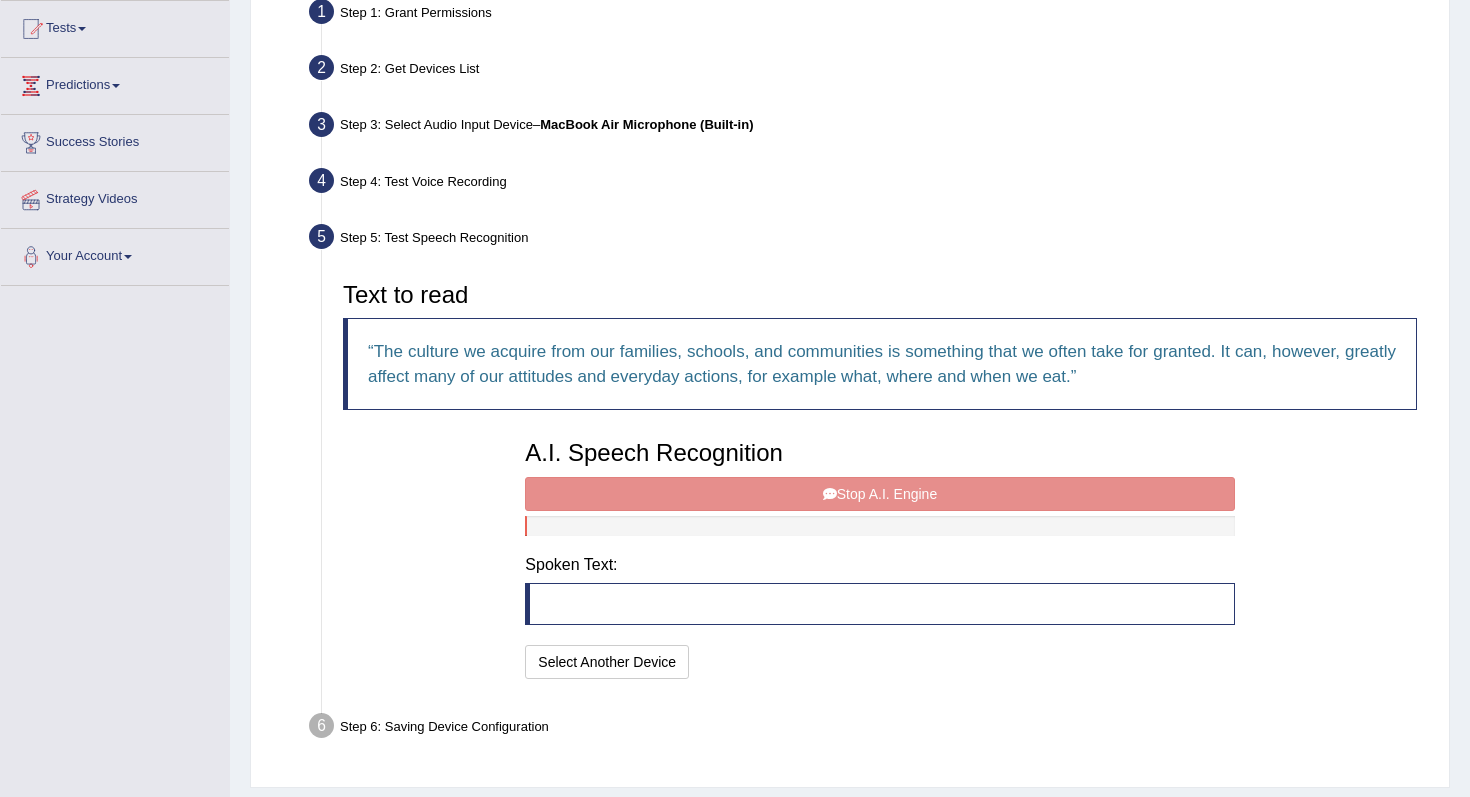 click on "Text to read   The culture we acquire from our families, schools, and communities is something that we often take for granted. It can, however, greatly affect many of our attitudes and everyday actions, for example what, where and when we eat." at bounding box center (880, 351) 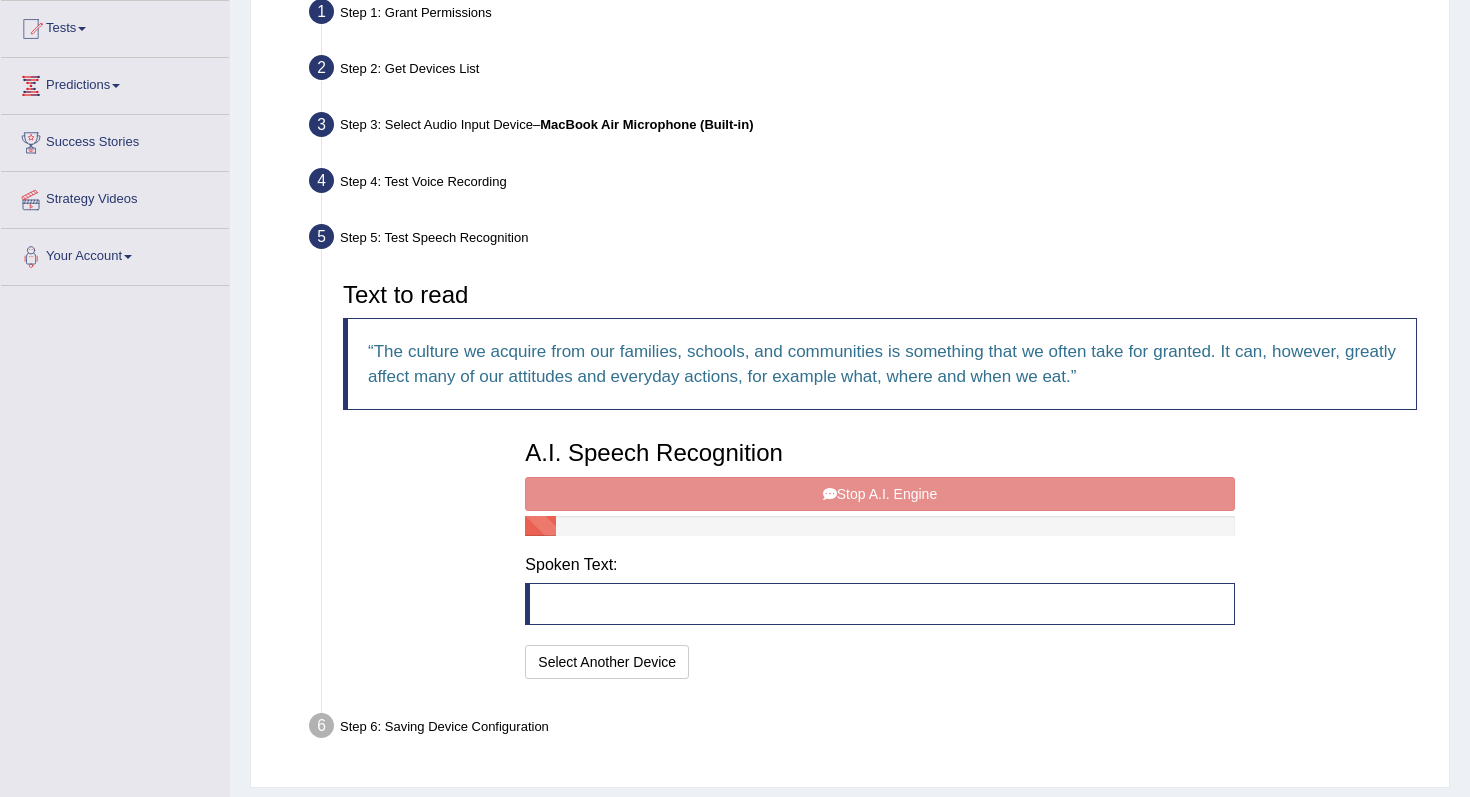 scroll, scrollTop: 0, scrollLeft: 0, axis: both 